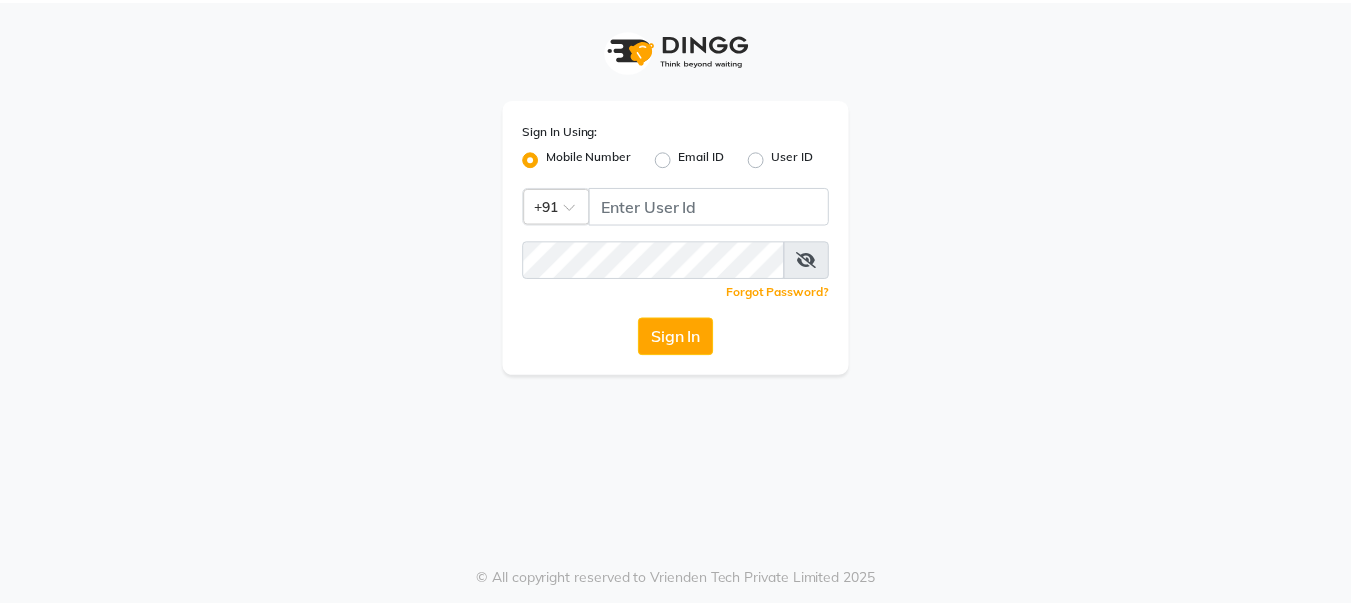 scroll, scrollTop: 0, scrollLeft: 0, axis: both 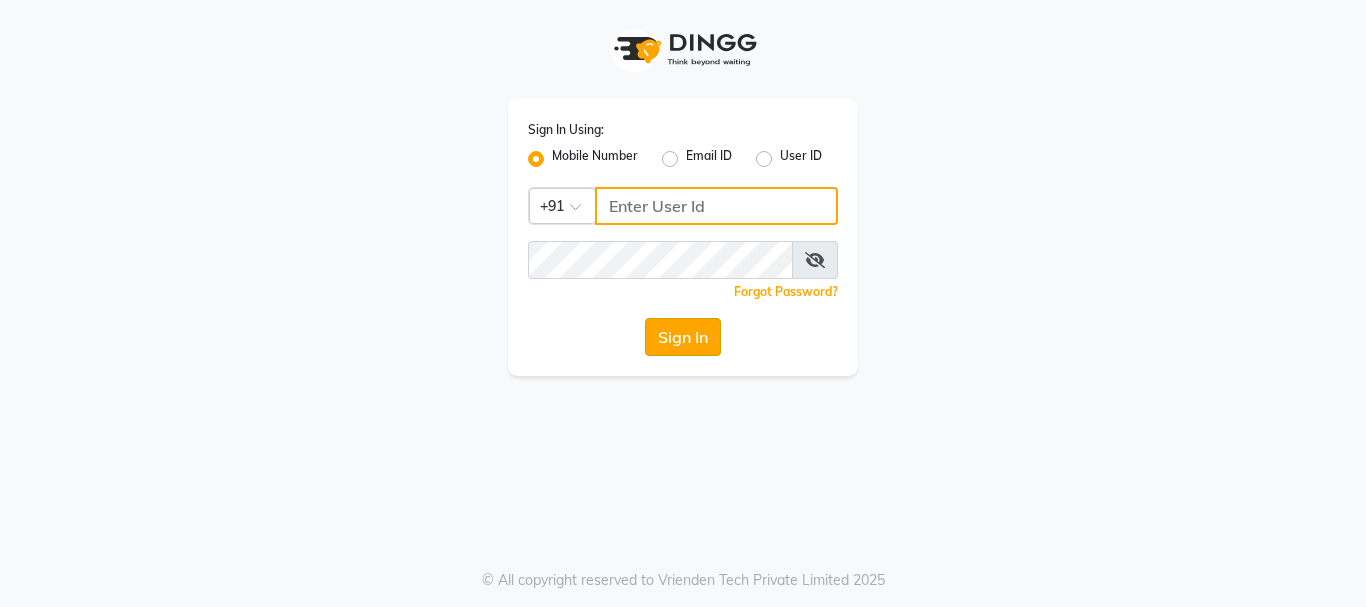 type on "9346469616" 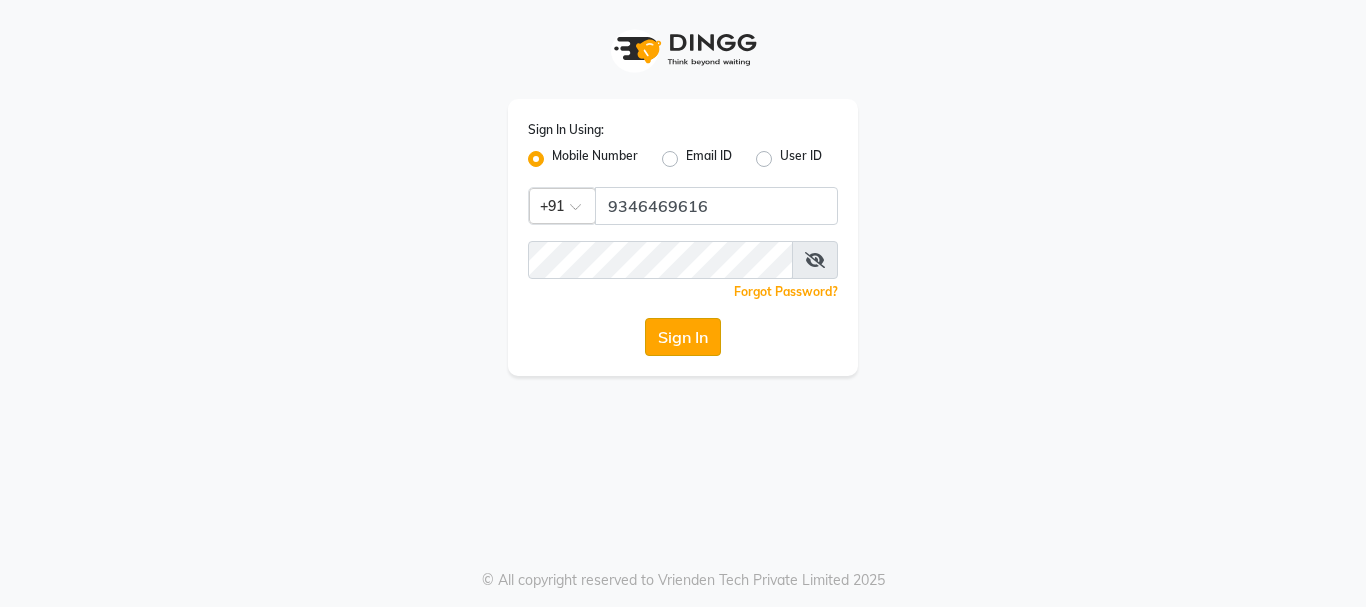 click on "Sign In" 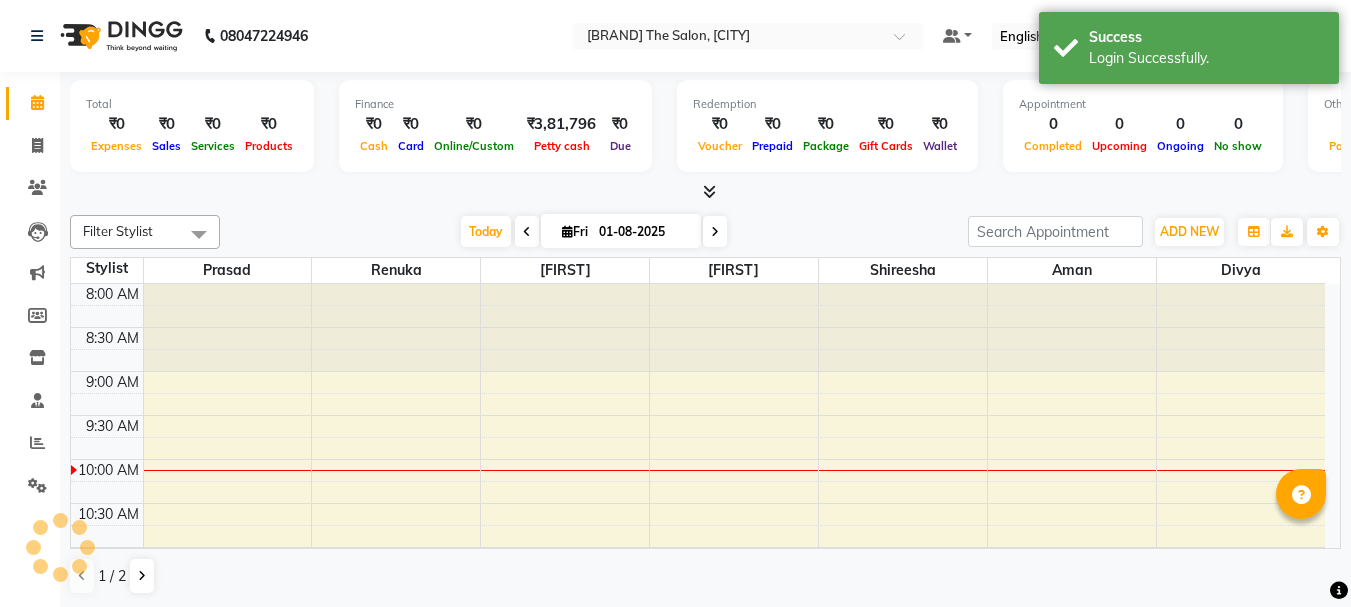 scroll, scrollTop: 0, scrollLeft: 0, axis: both 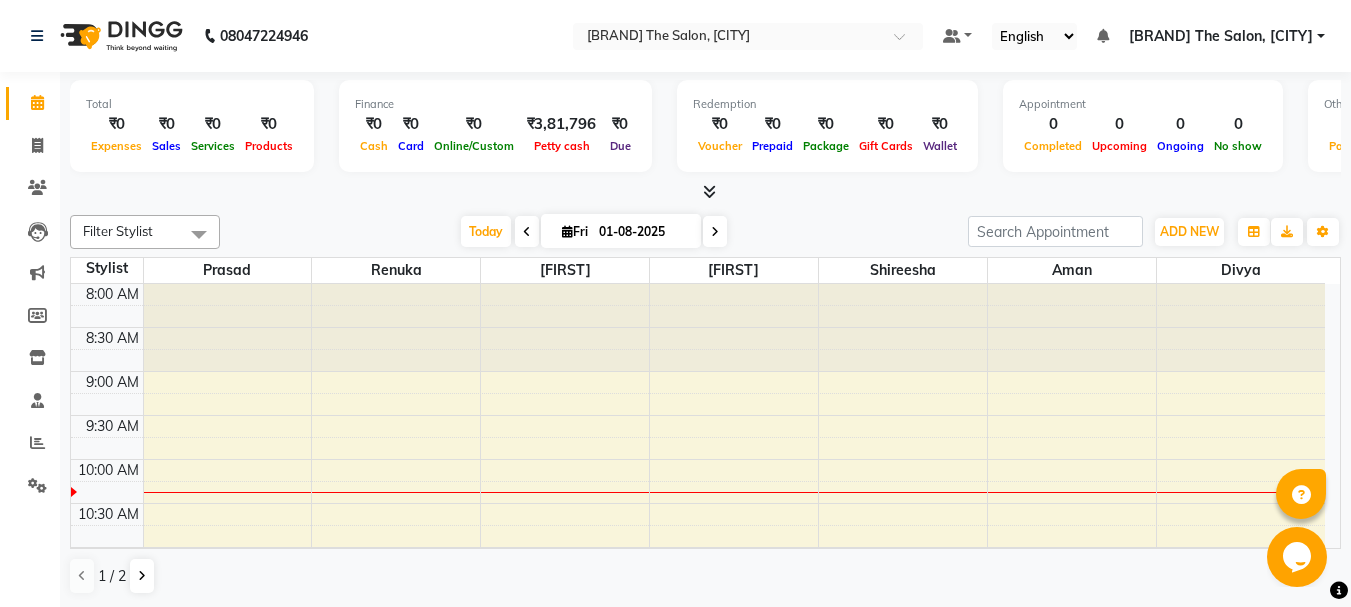 click on "1 / 2" at bounding box center [705, 576] 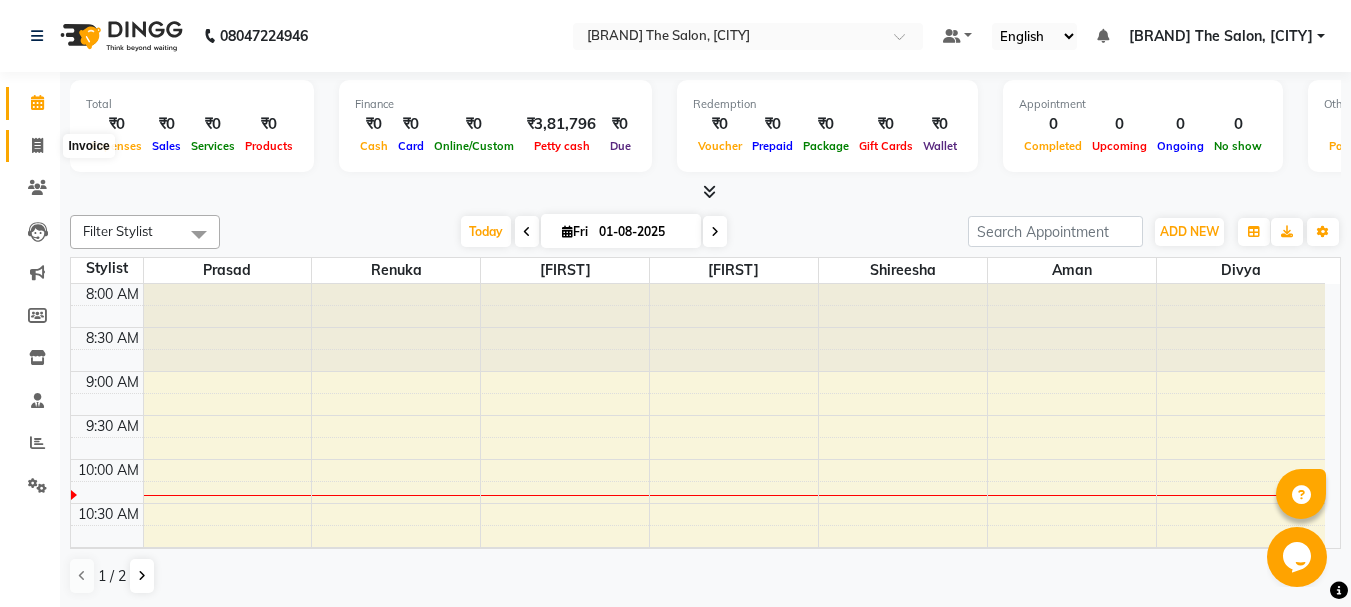 click 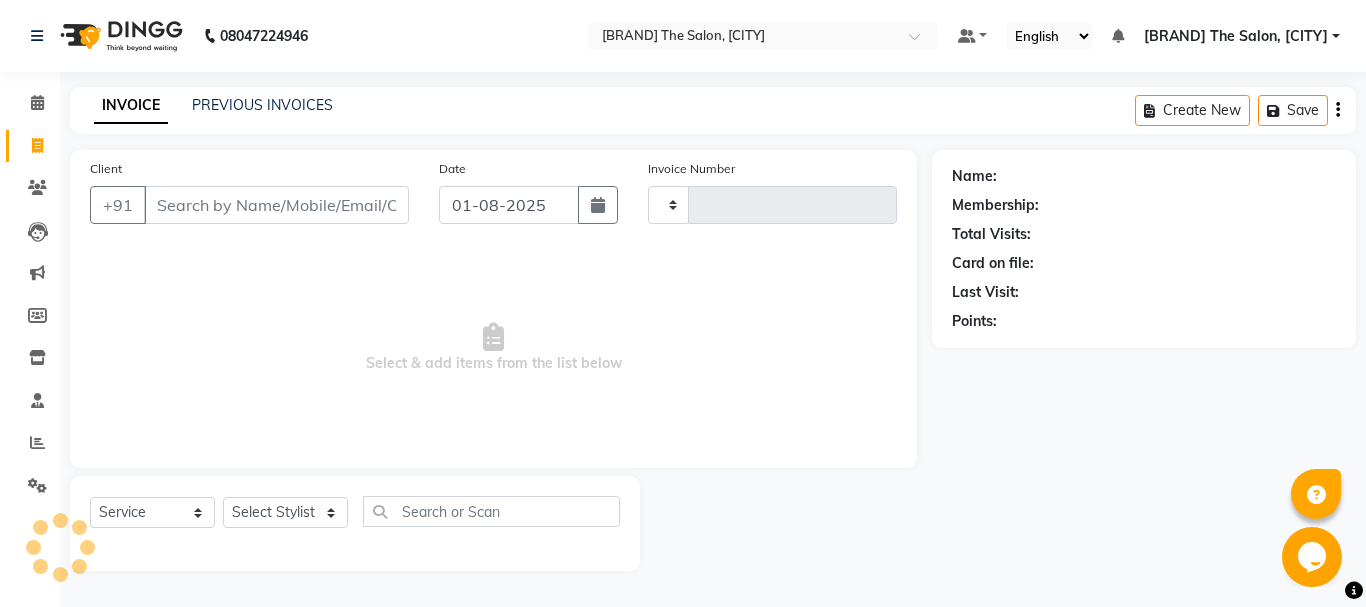 type on "1588" 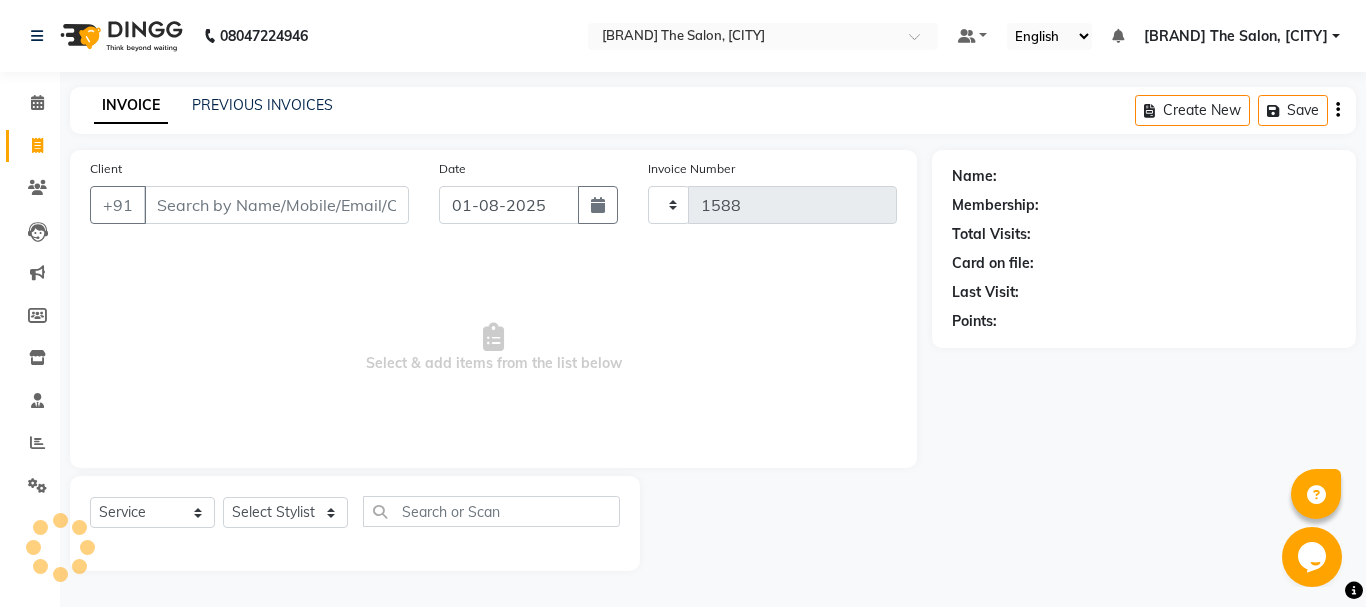 select on "7351" 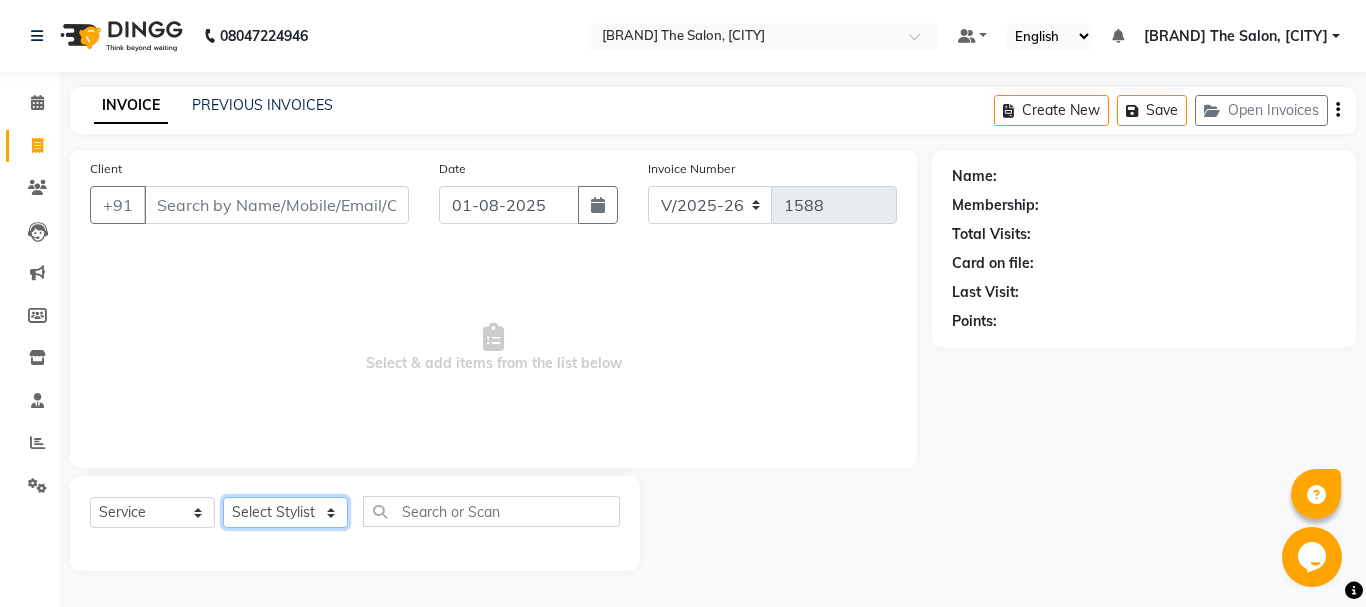 click on "Select Stylist [FIRST] [FIRST] [FIRST] [FIRST] [FIRST] [FIRST] [FIRST]" 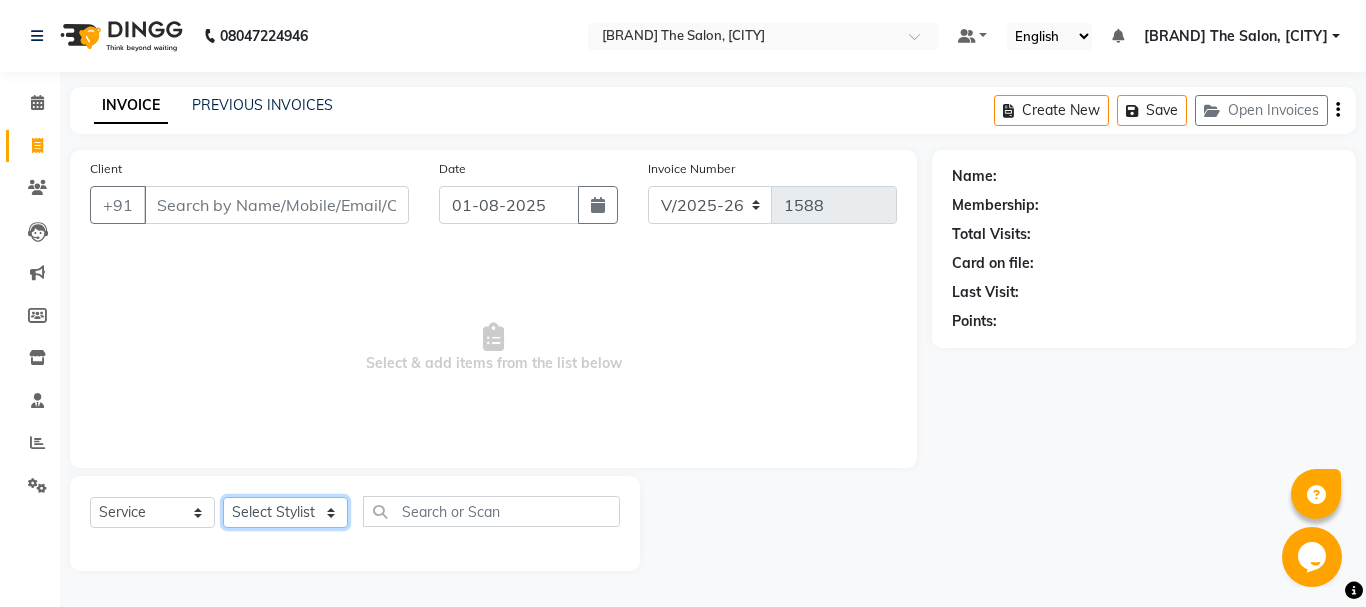 select on "63576" 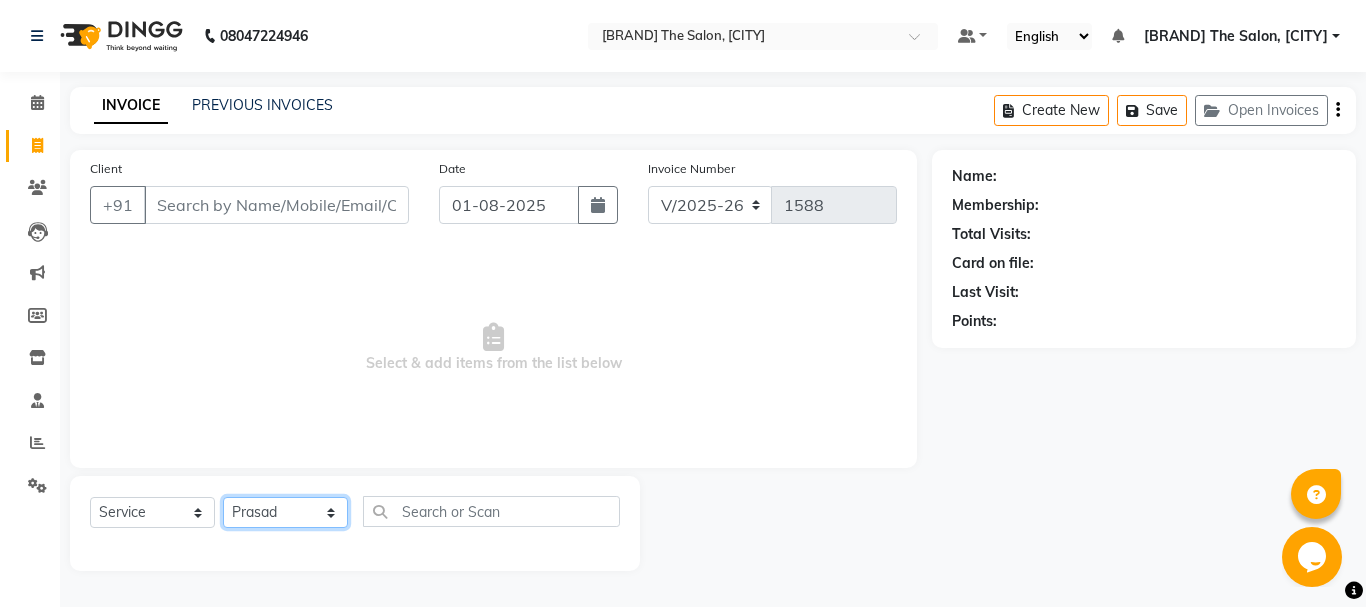 click on "Select Stylist [FIRST] [FIRST] [FIRST] [FIRST] [FIRST] [FIRST] [FIRST]" 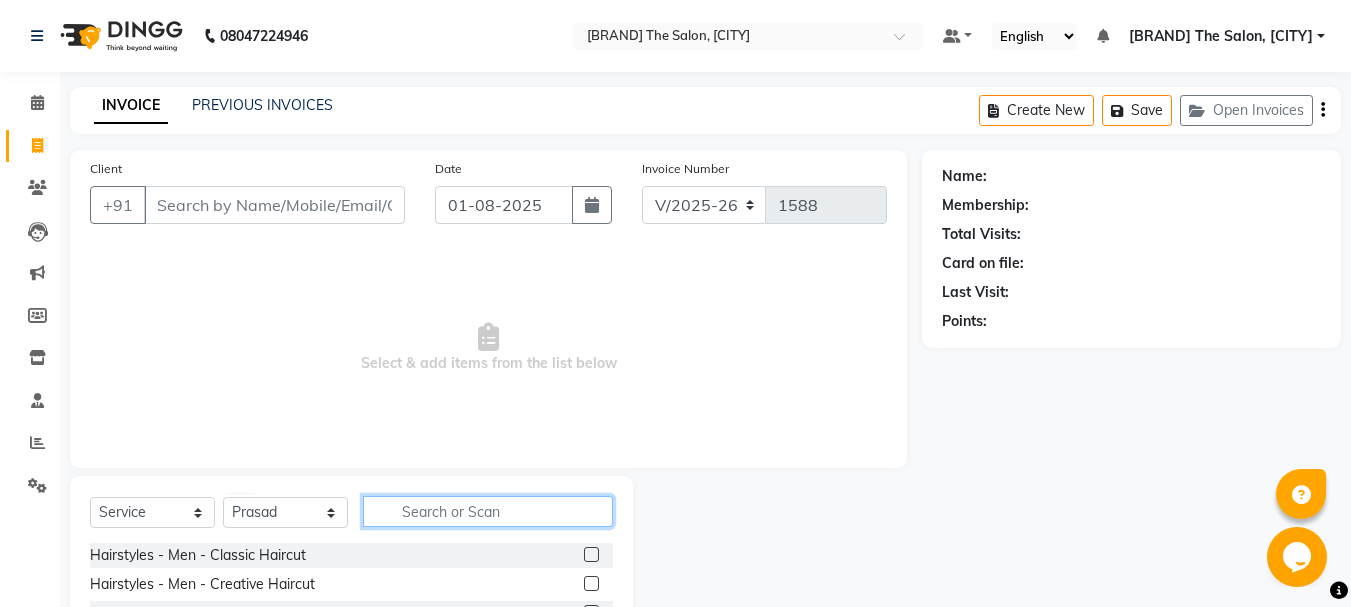 click 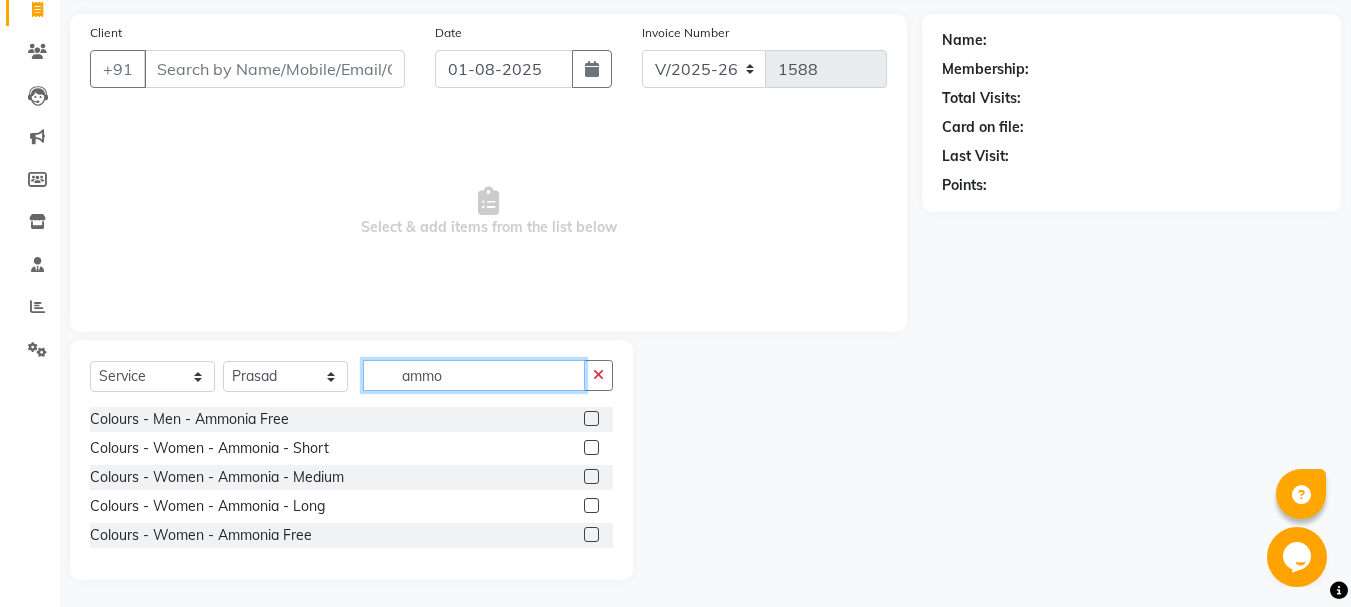 scroll, scrollTop: 139, scrollLeft: 0, axis: vertical 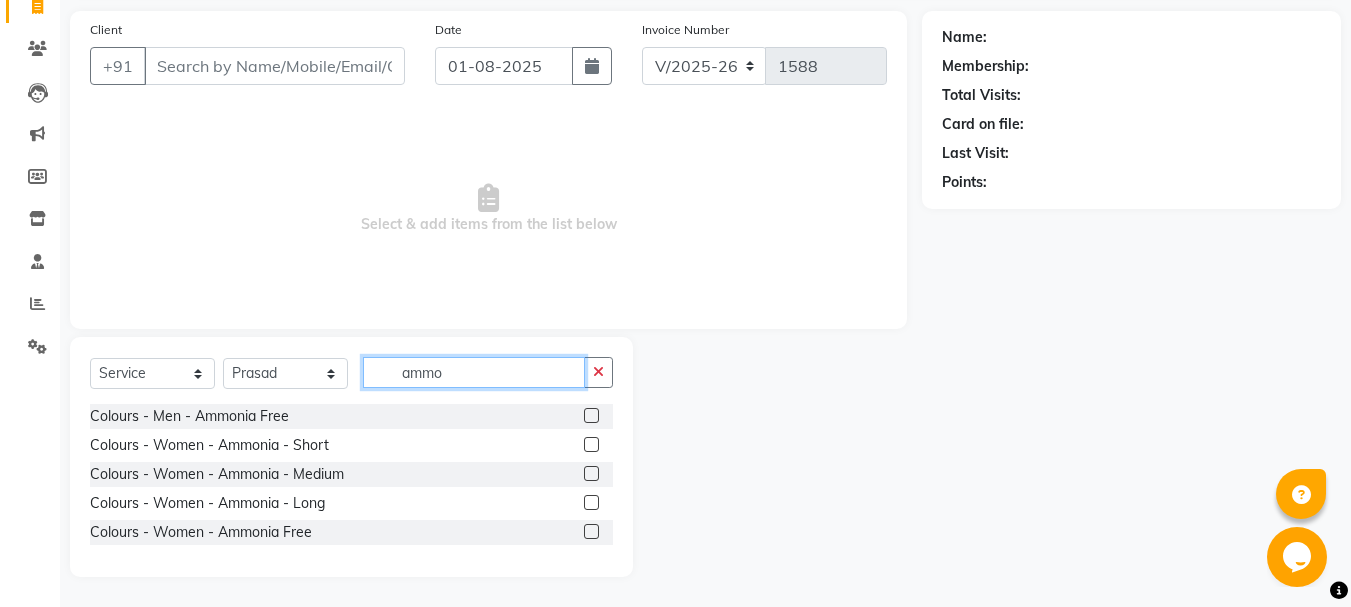 type on "ammo" 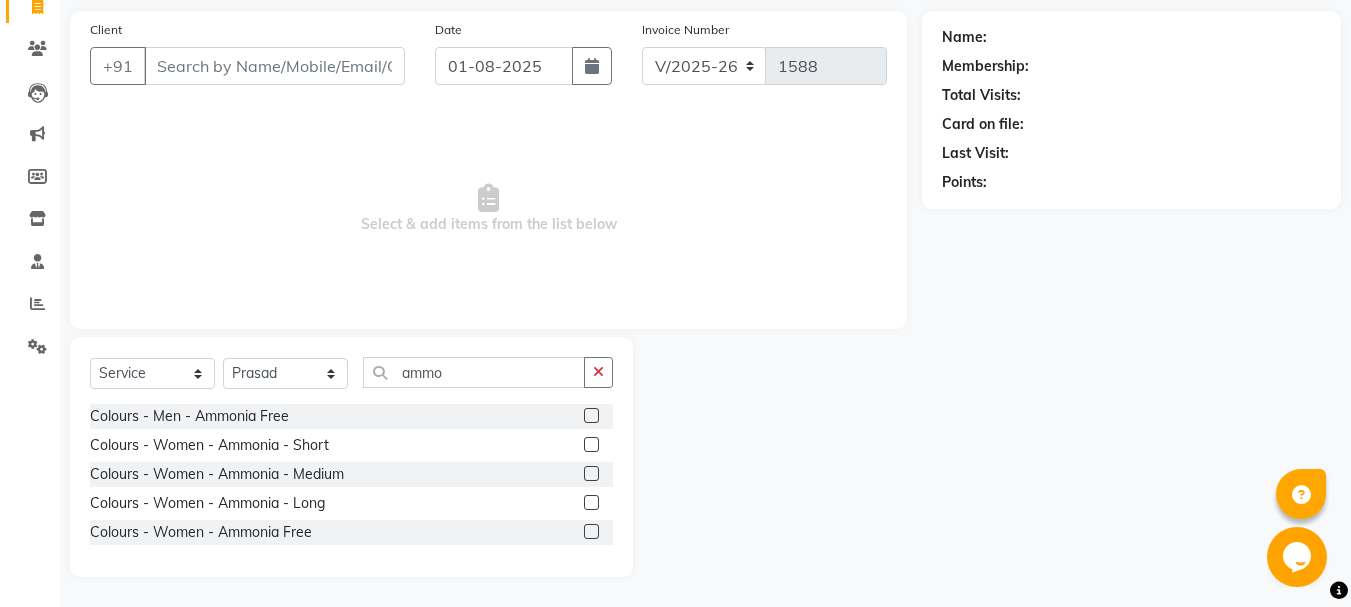click 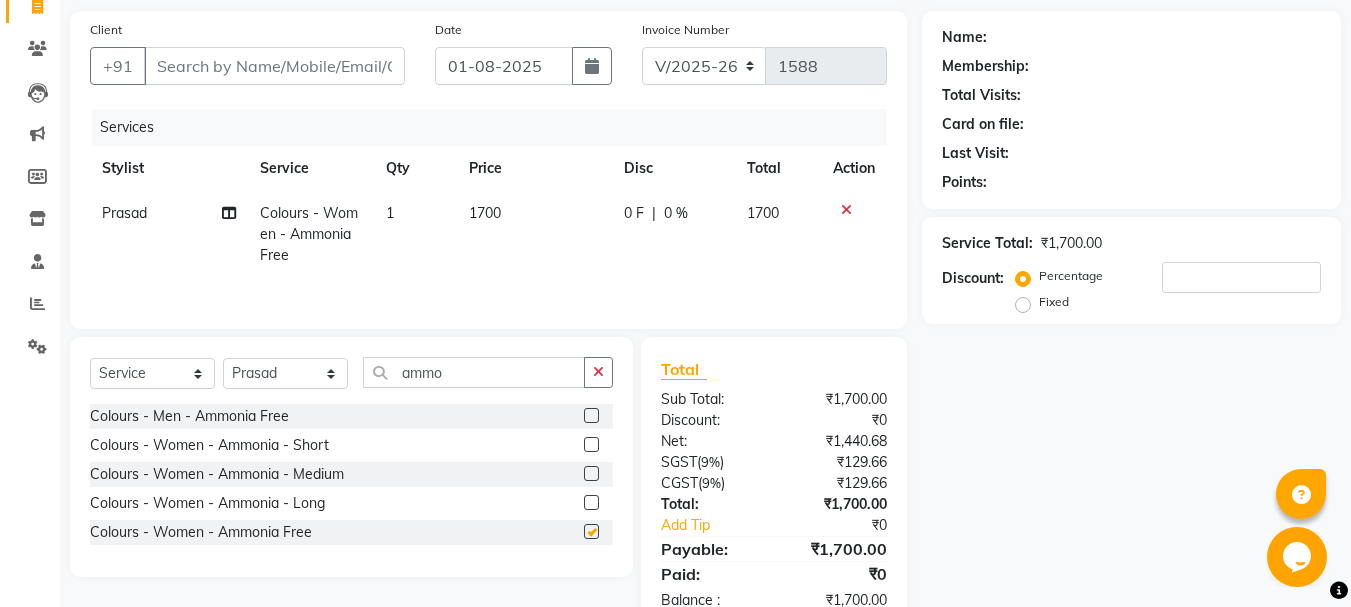 checkbox on "false" 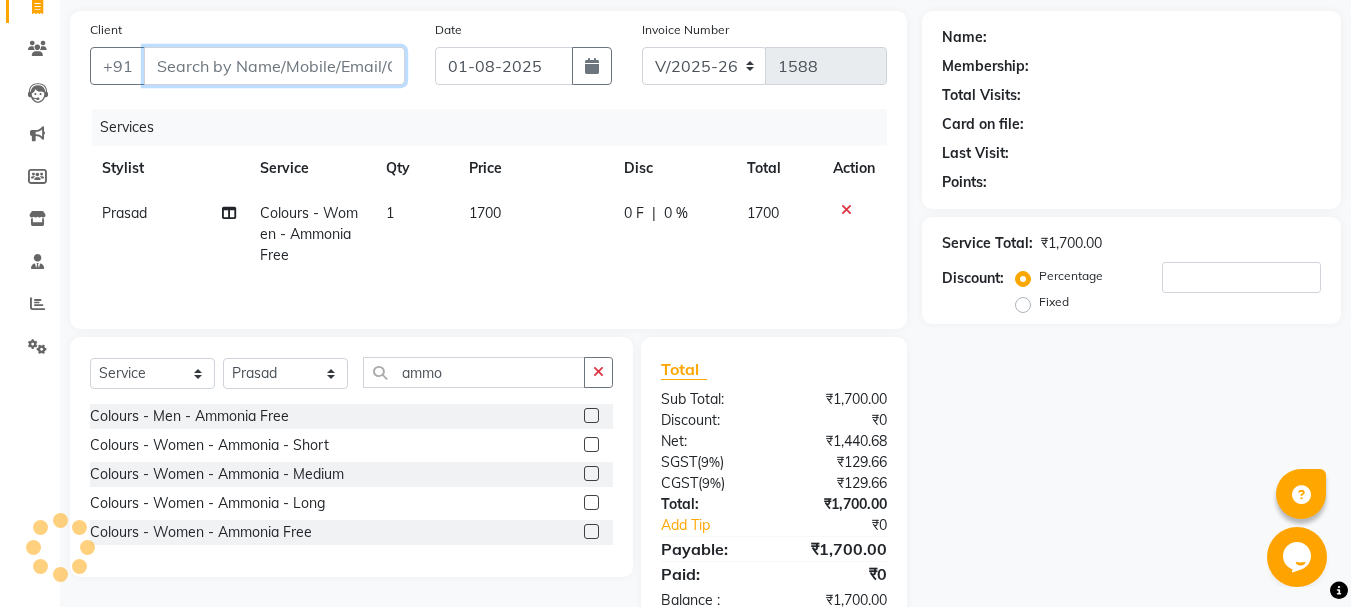 click on "Client" at bounding box center [274, 66] 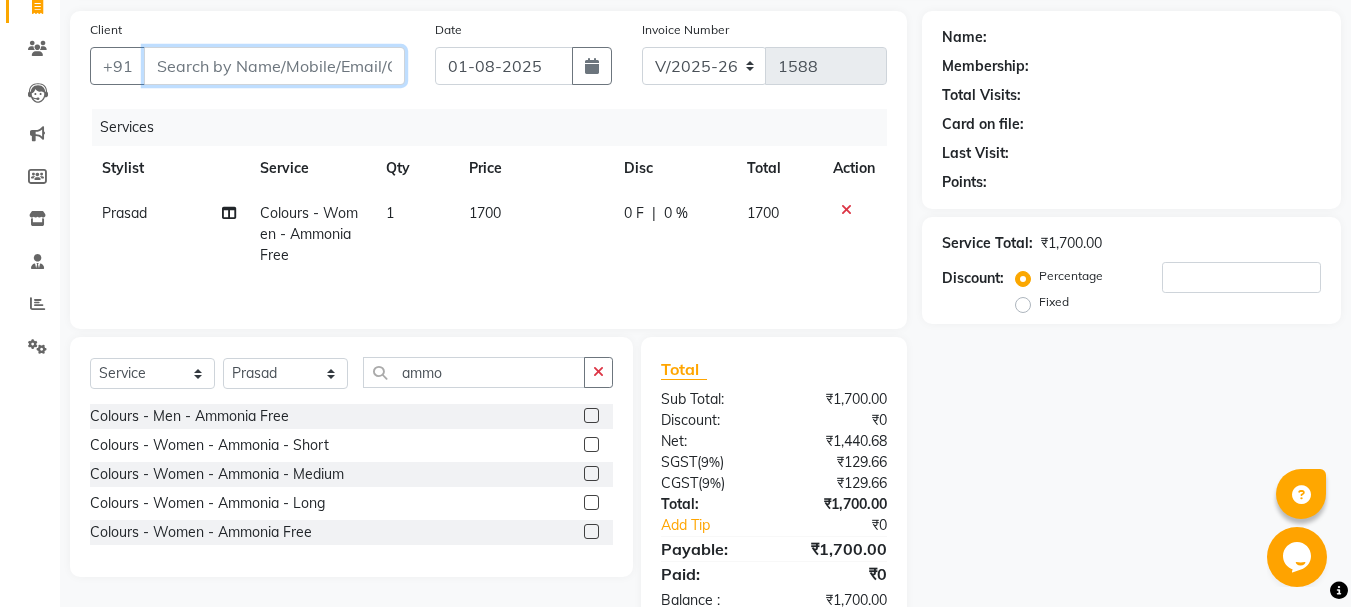 type on "9" 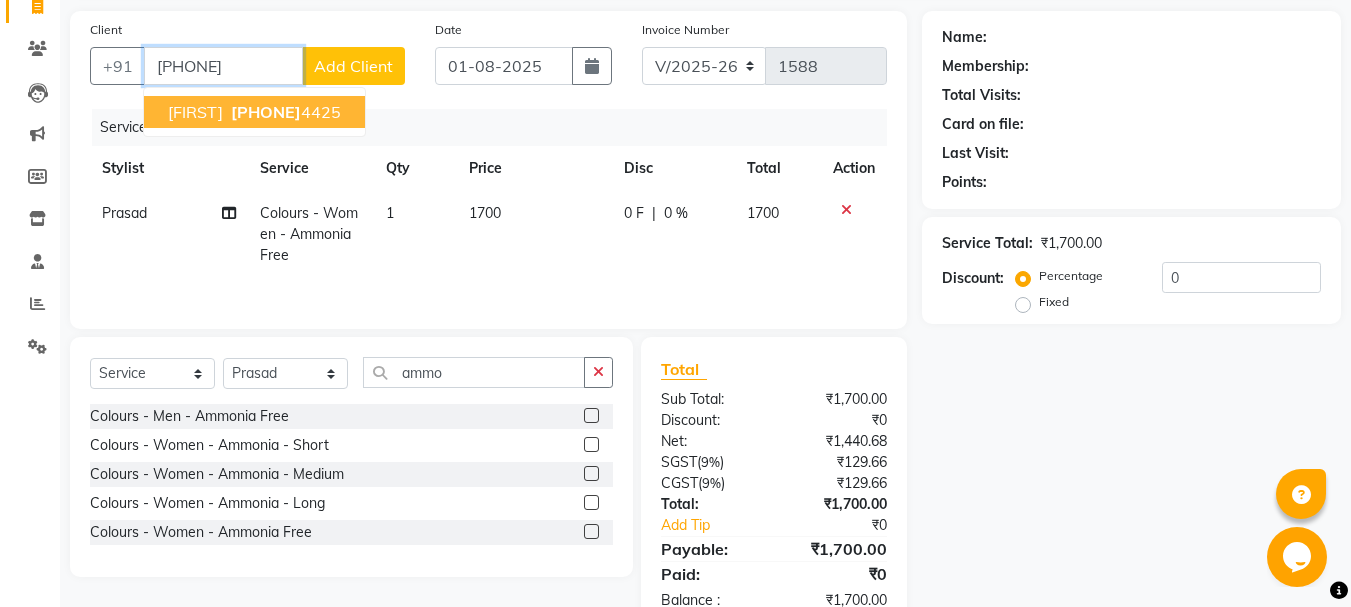 click on "[PHONE]" at bounding box center [284, 112] 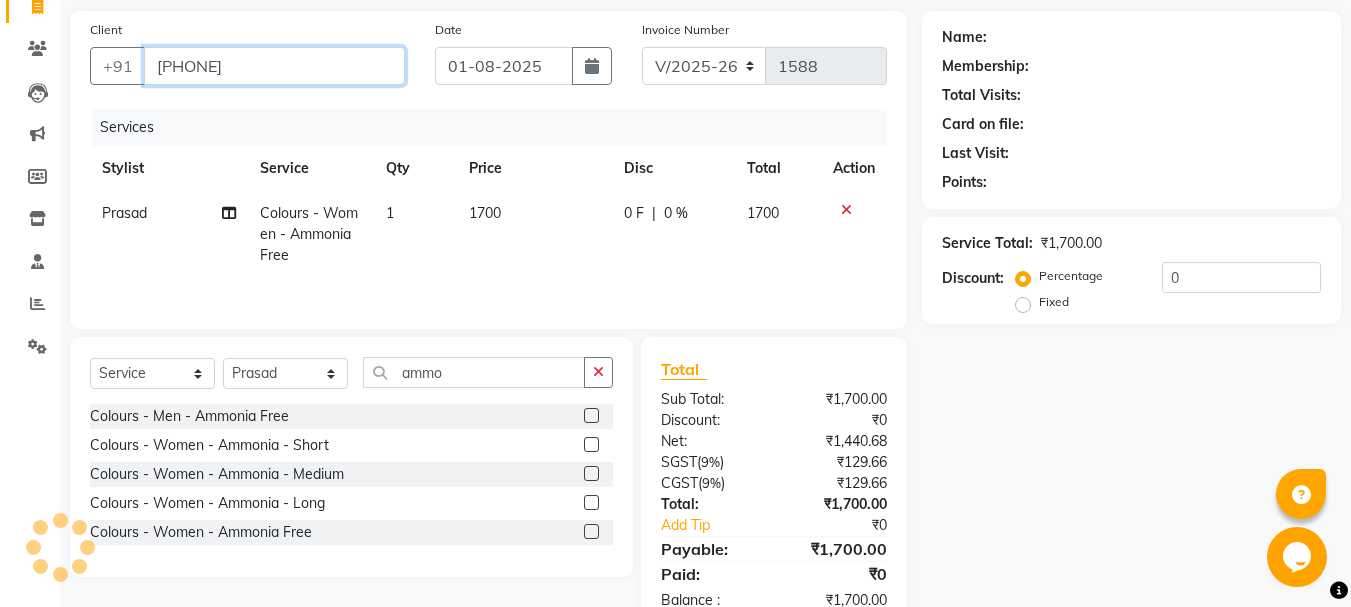 type on "[PHONE]" 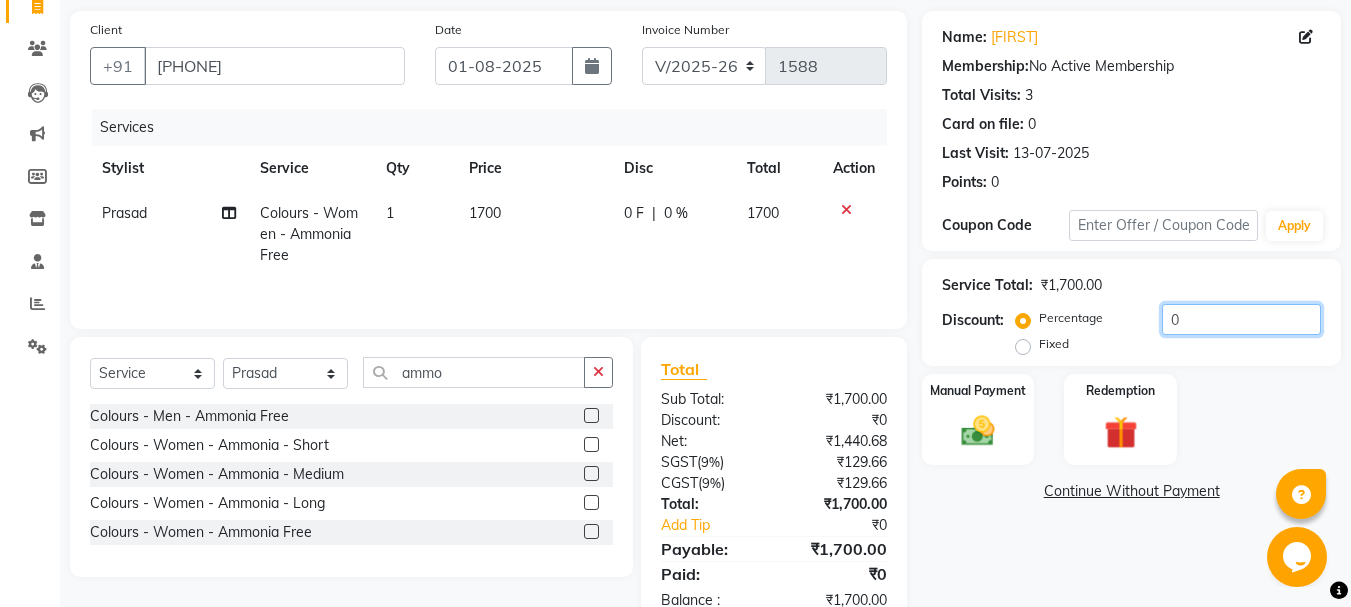 click on "0" 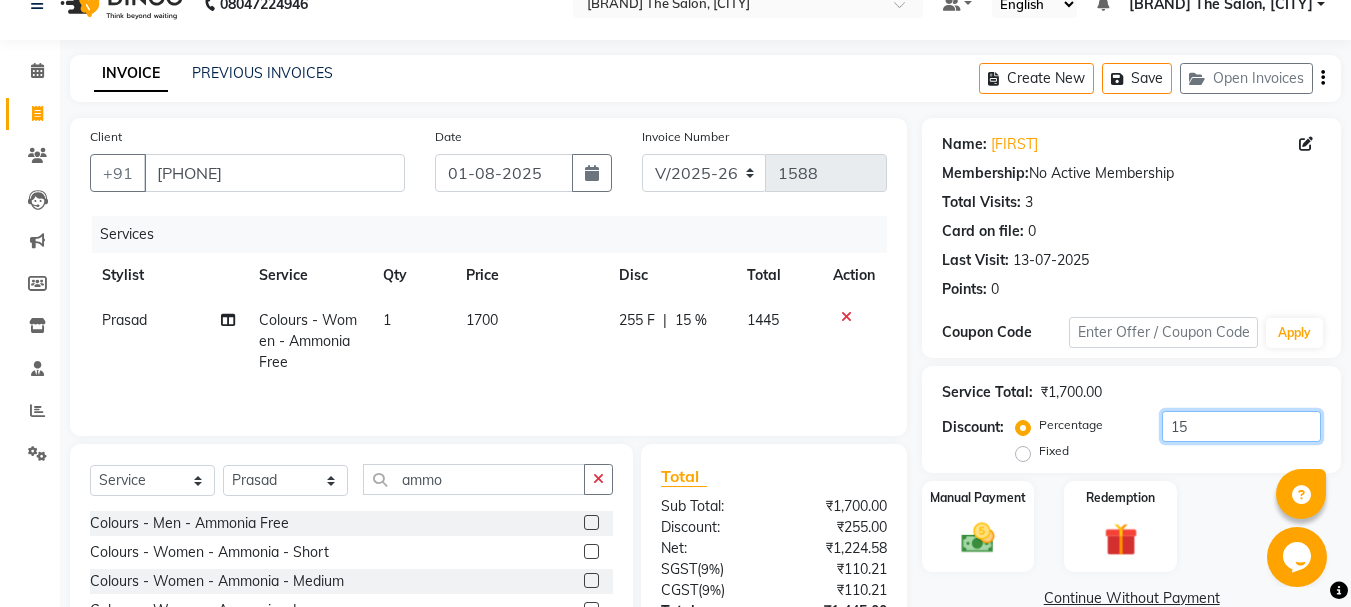 scroll, scrollTop: 0, scrollLeft: 0, axis: both 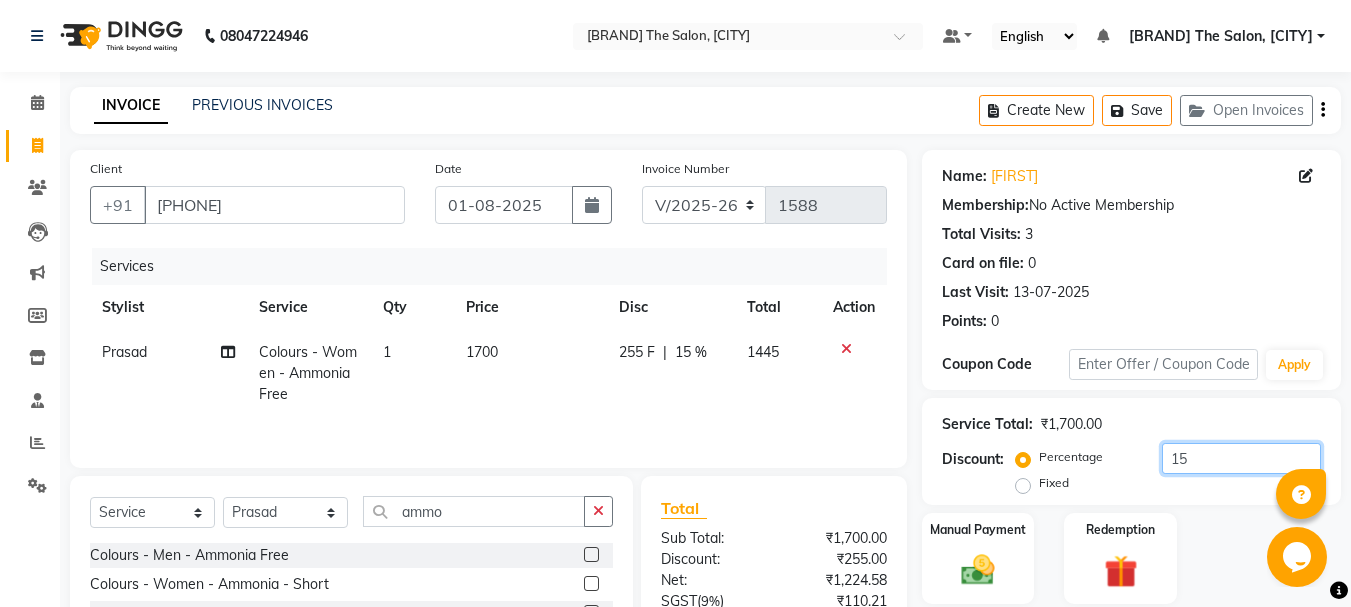 type on "15" 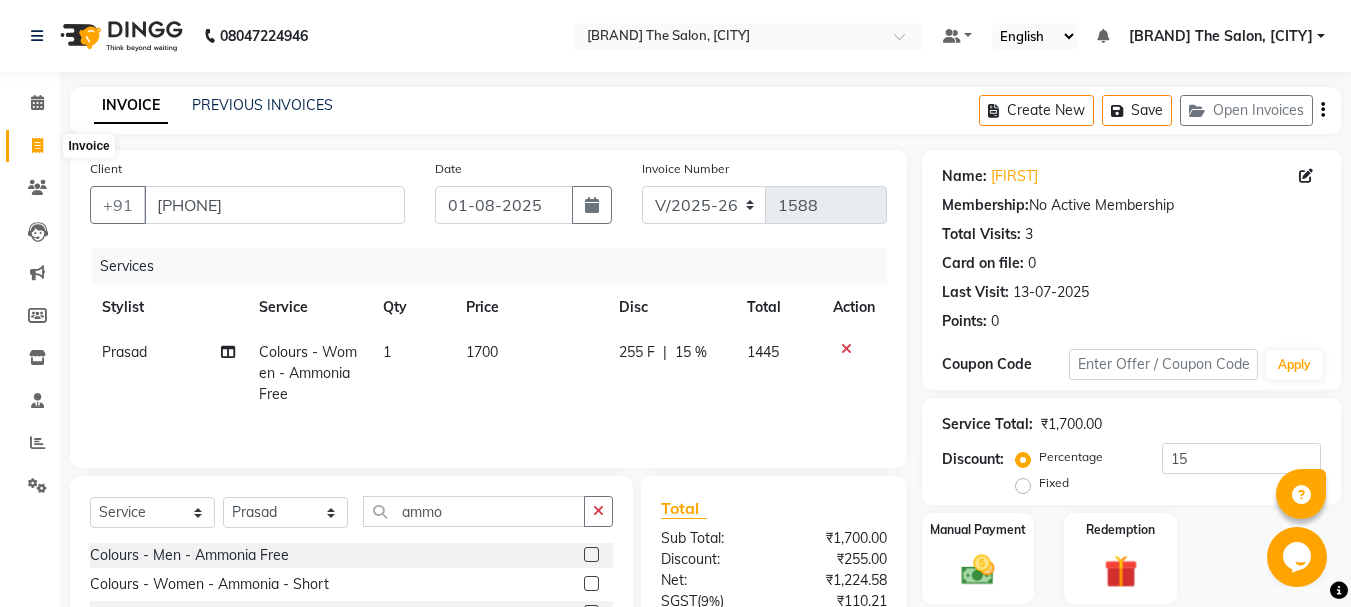 click 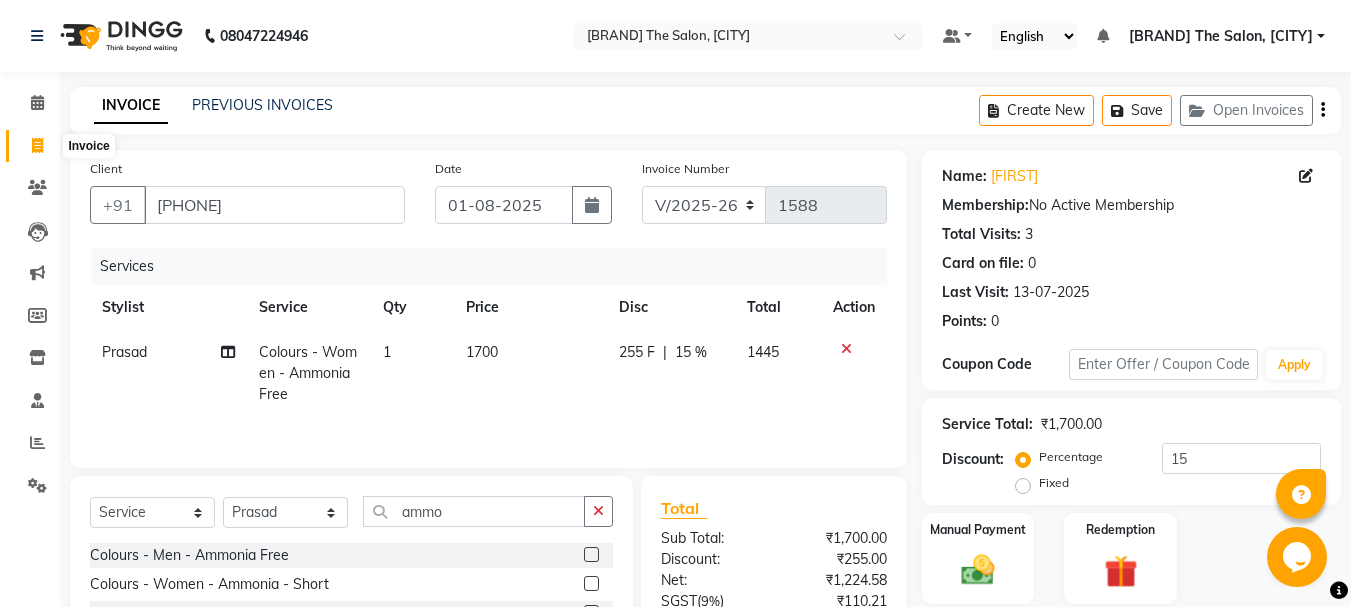 select on "service" 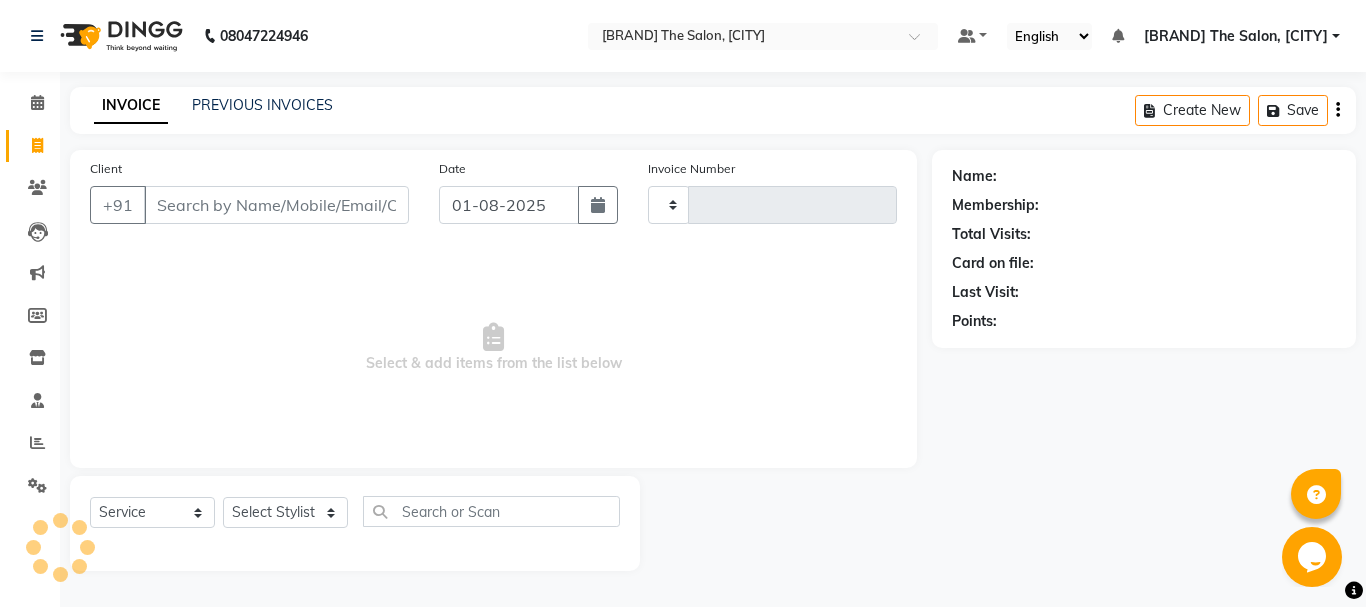 type on "1588" 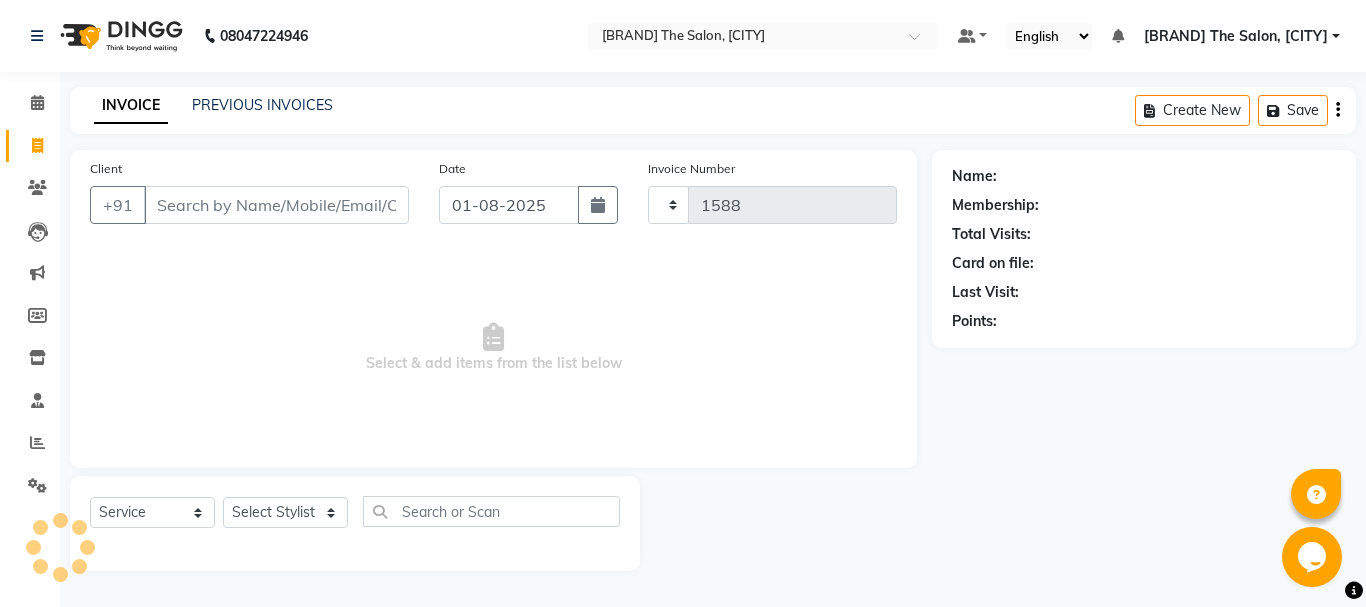 select on "7351" 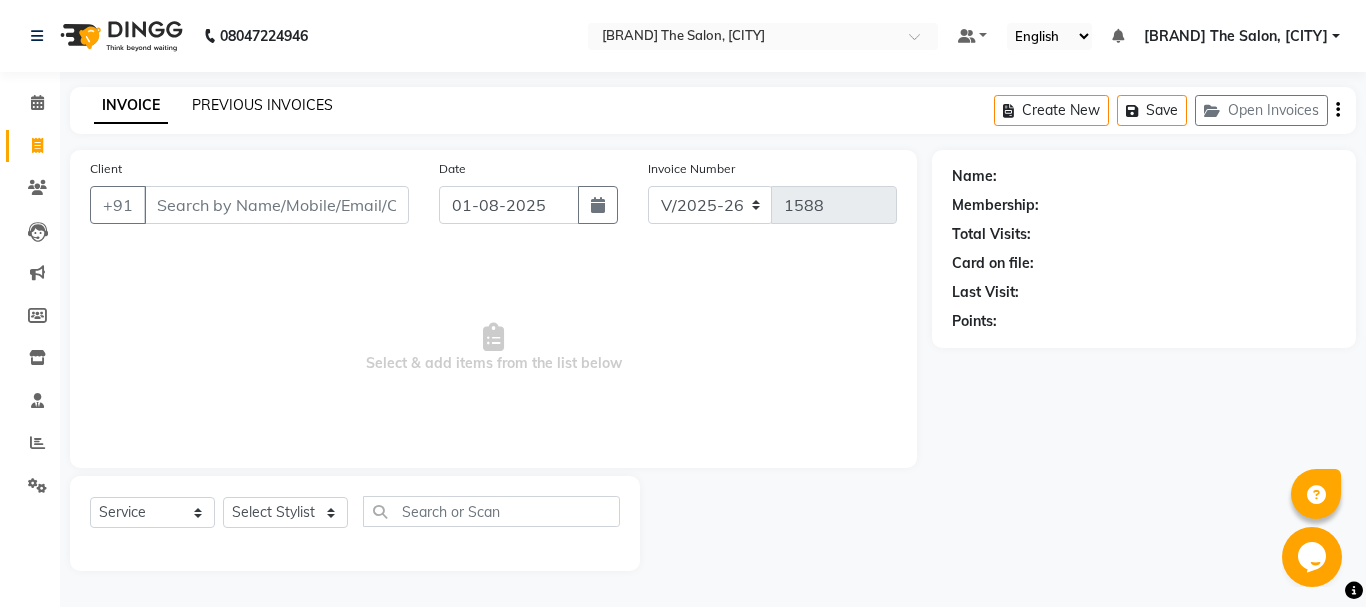 click on "PREVIOUS INVOICES" 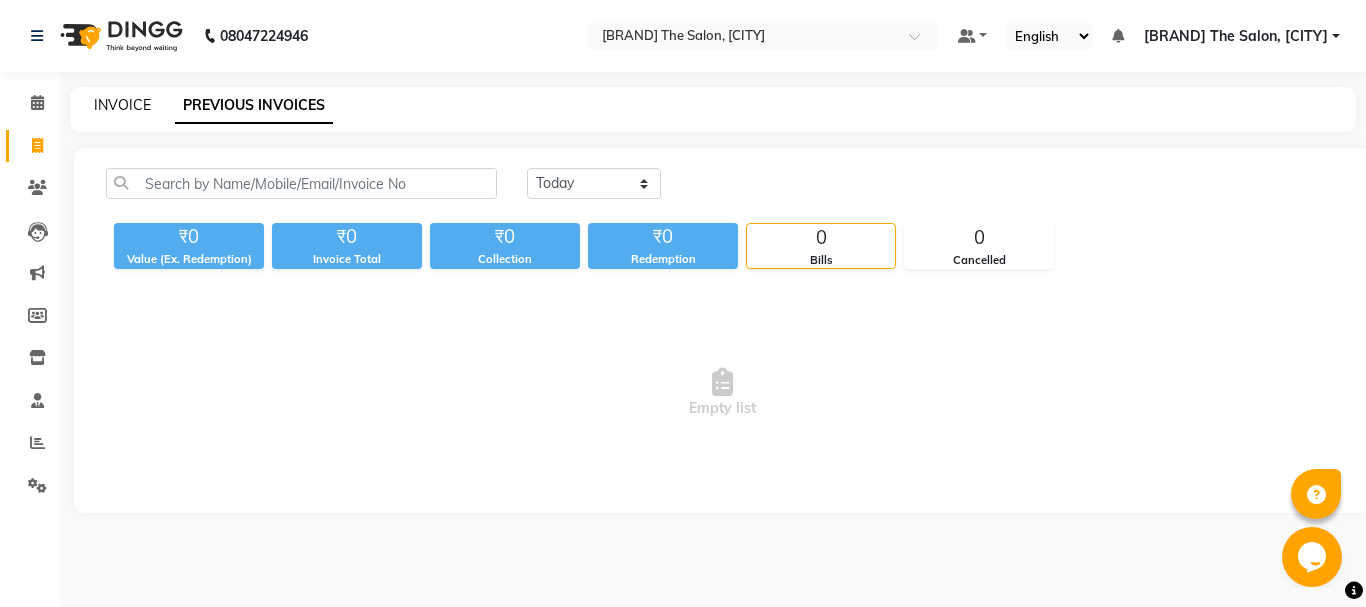 click on "INVOICE" 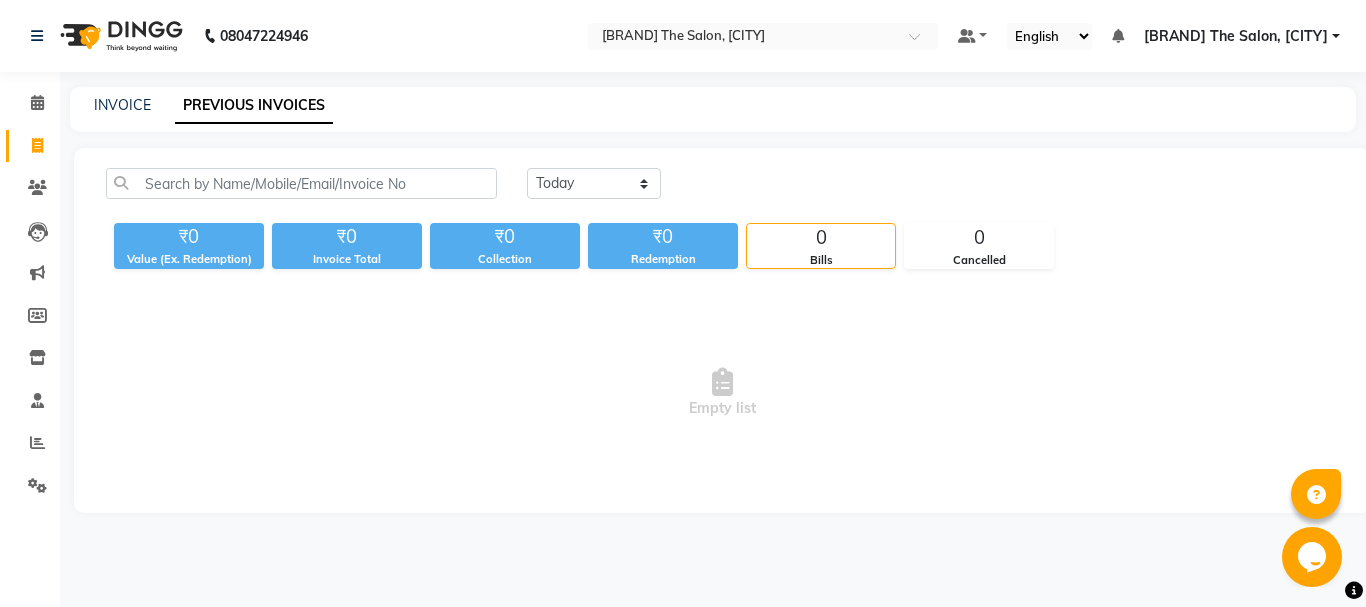 select on "7351" 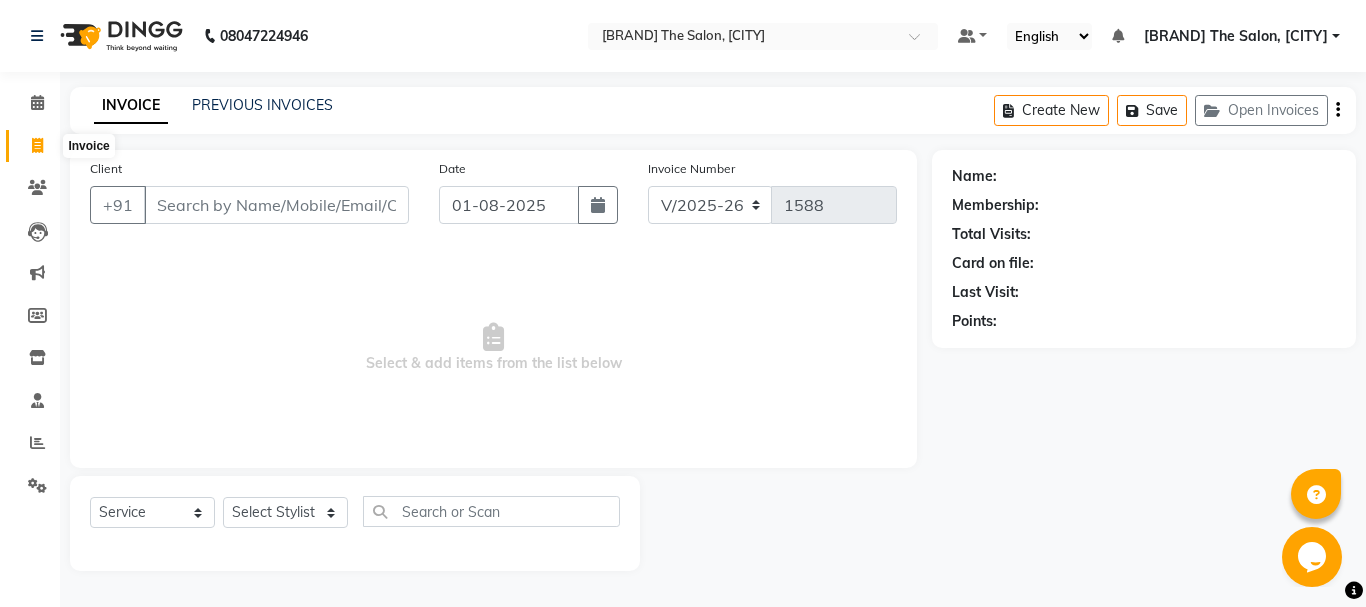 click 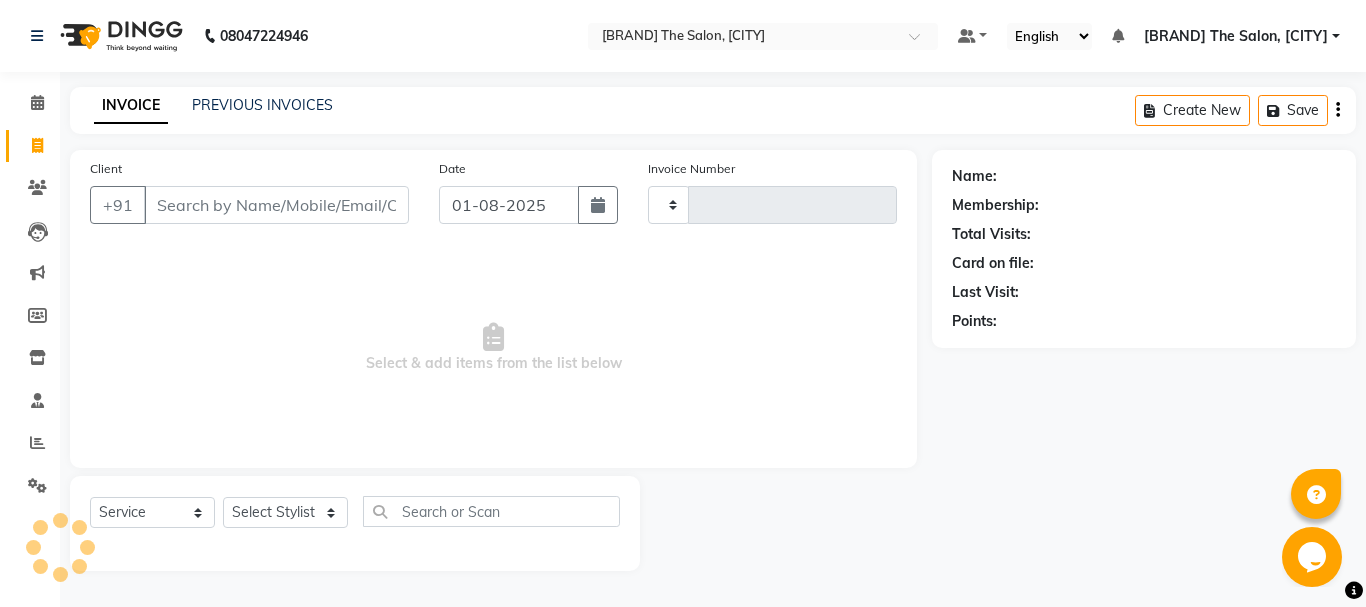 type on "1588" 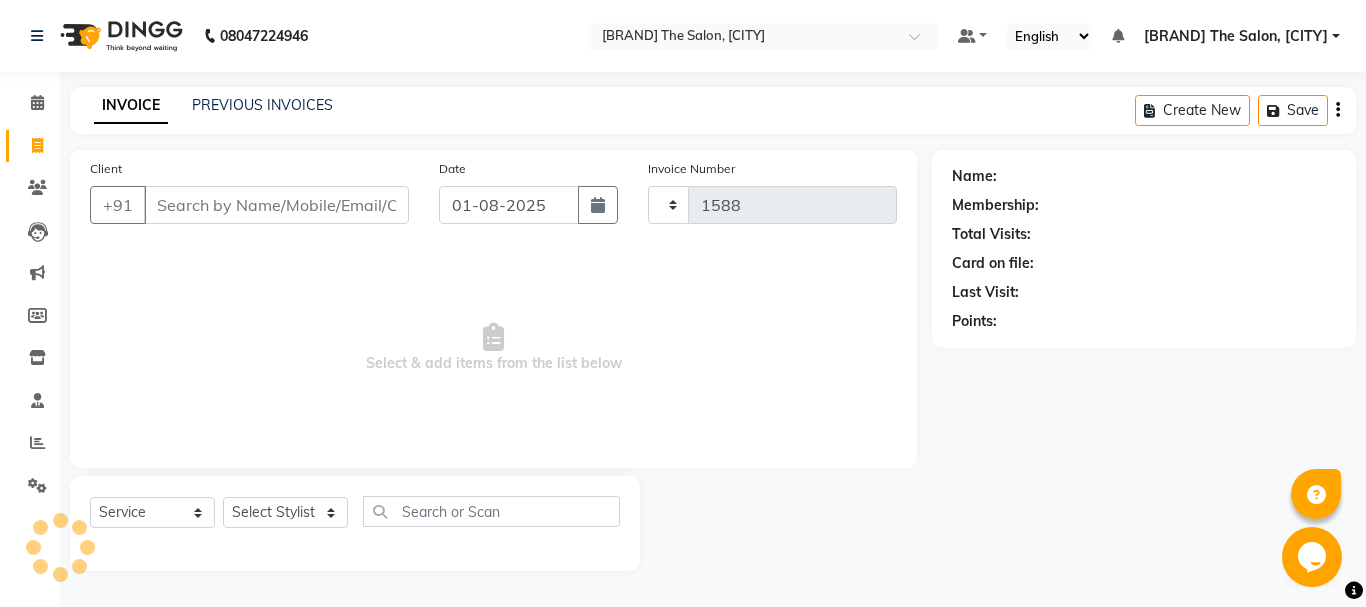 select on "7351" 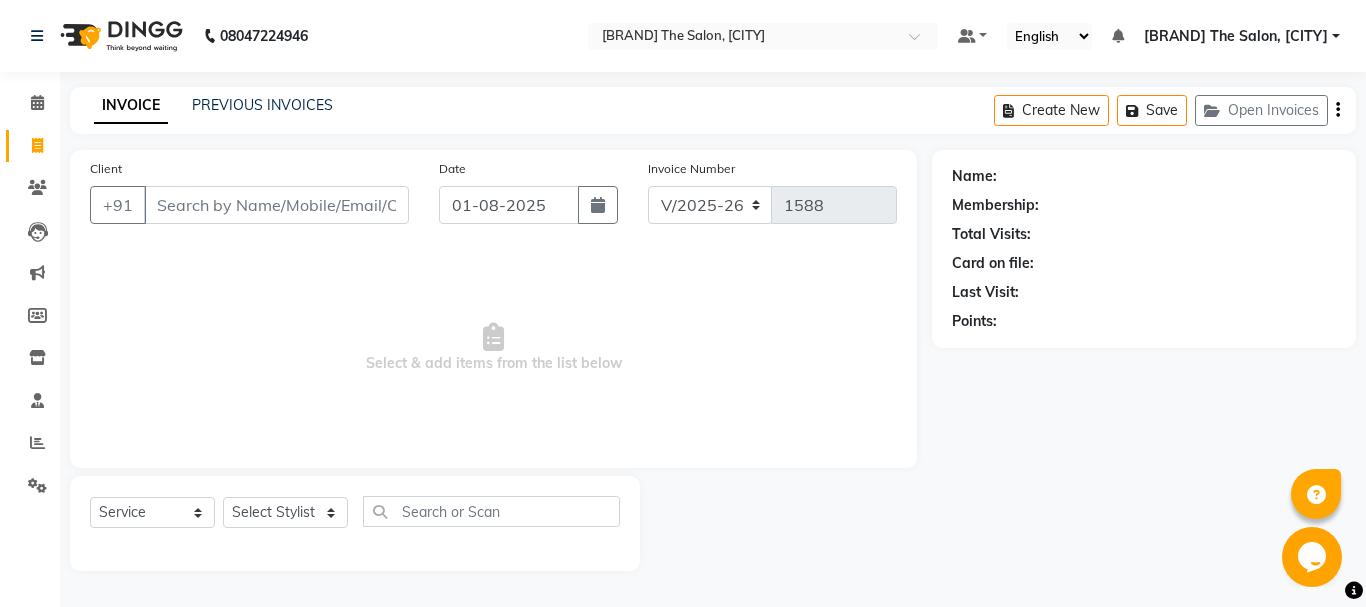 click on "Client" at bounding box center (276, 205) 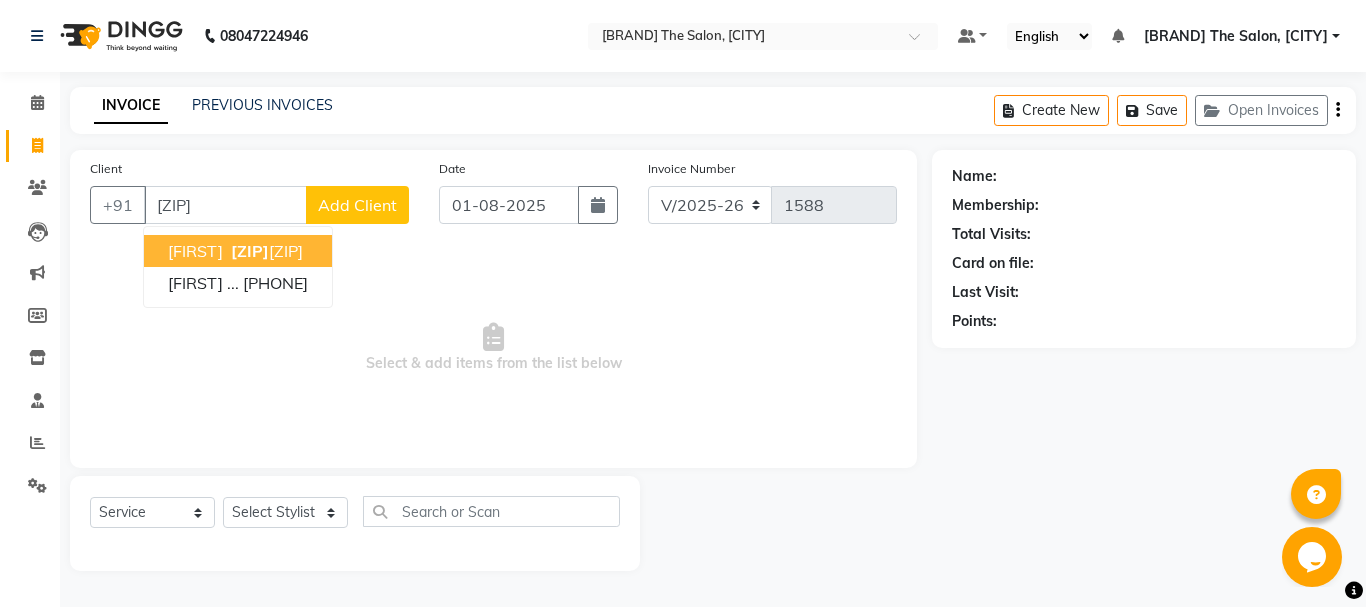 click on "[ZIP]" at bounding box center (250, 251) 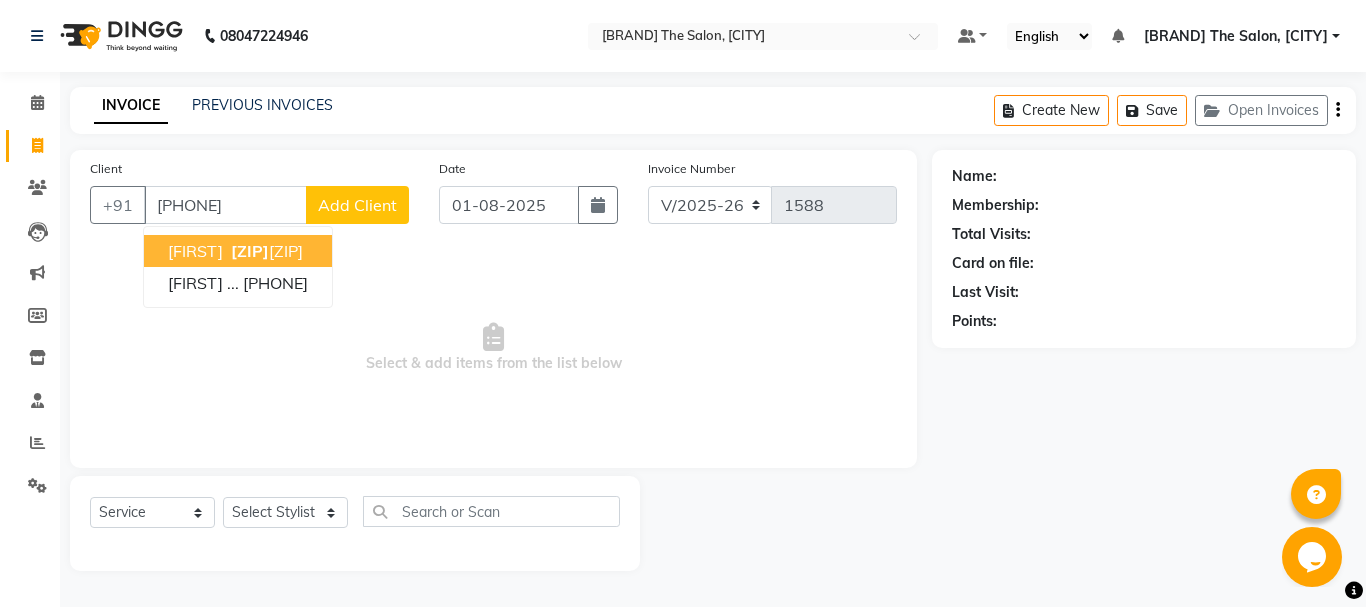 type on "[PHONE]" 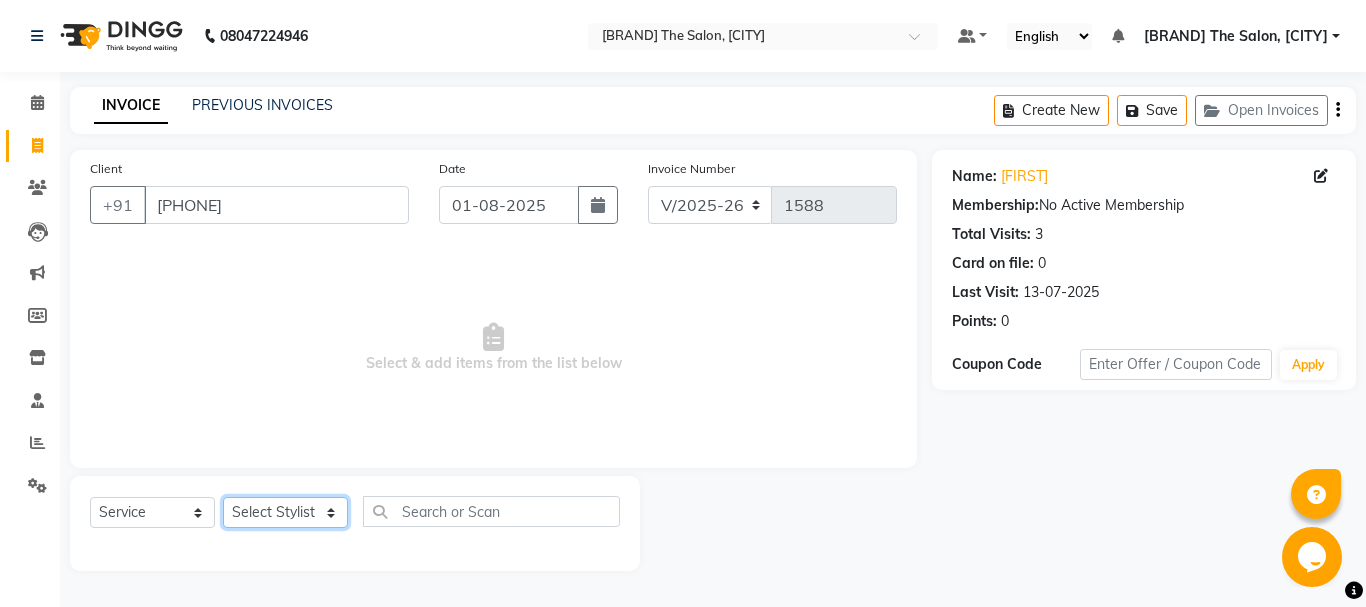 click on "Select Stylist [FIRST] [FIRST] [FIRST] [FIRST] [FIRST] [FIRST] [FIRST]" 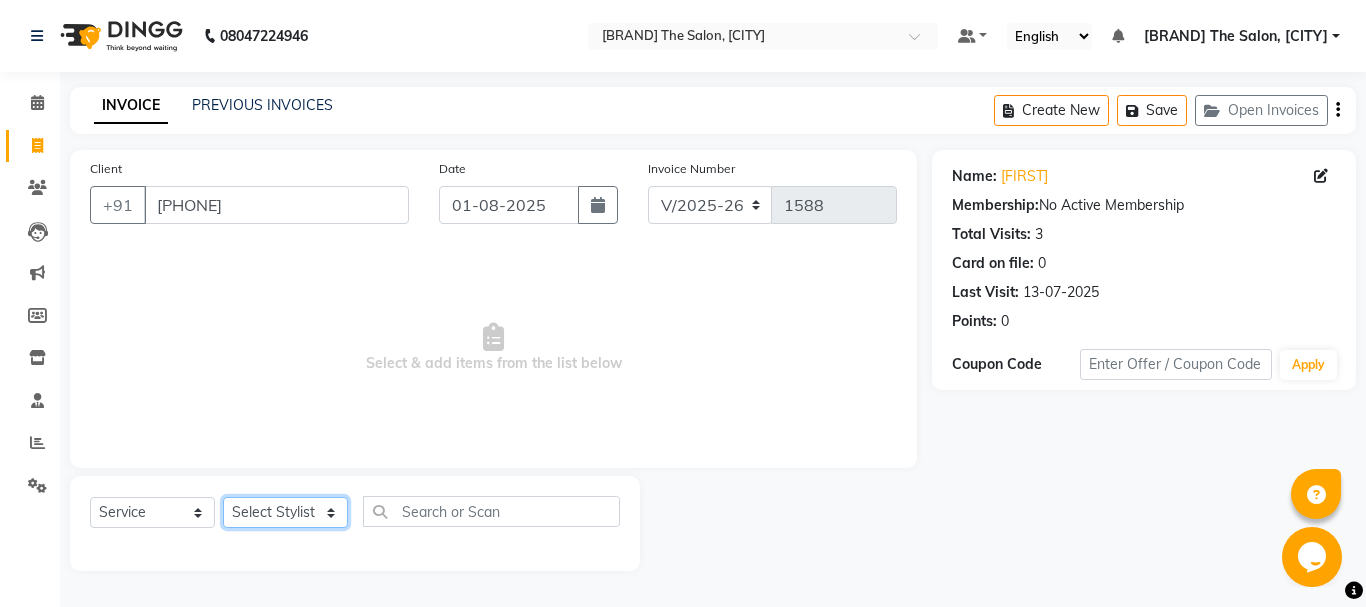 select on "63576" 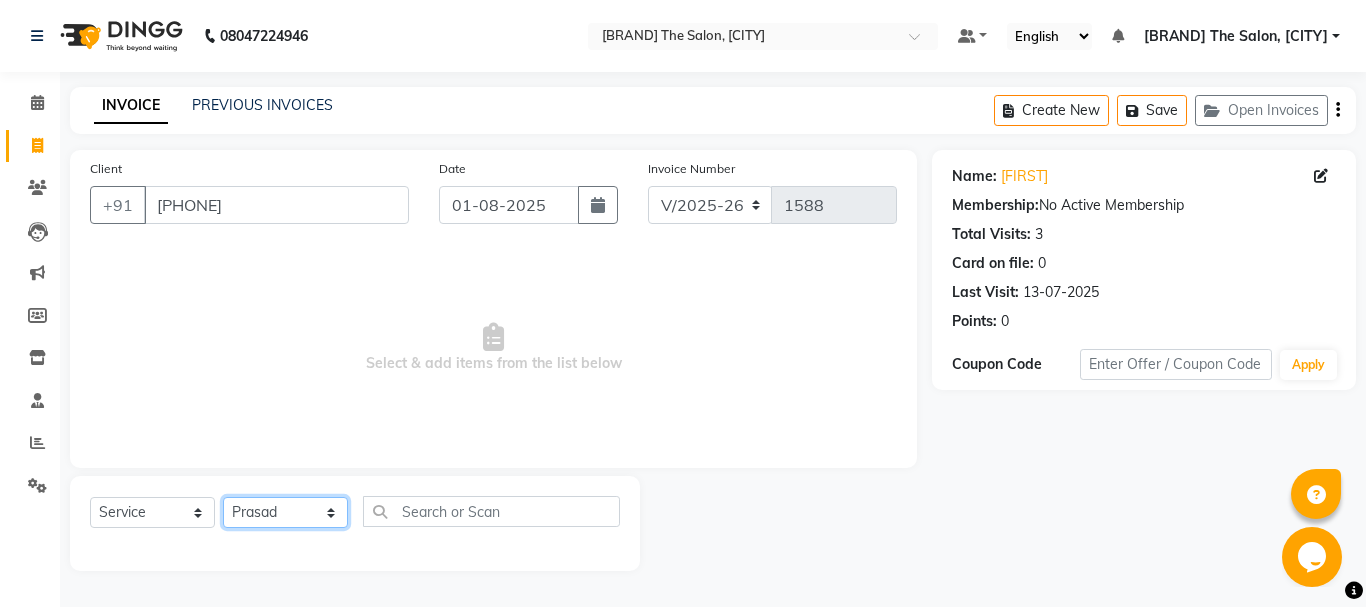 click on "Select Stylist [FIRST] [FIRST] [FIRST] [FIRST] [FIRST] [FIRST] [FIRST]" 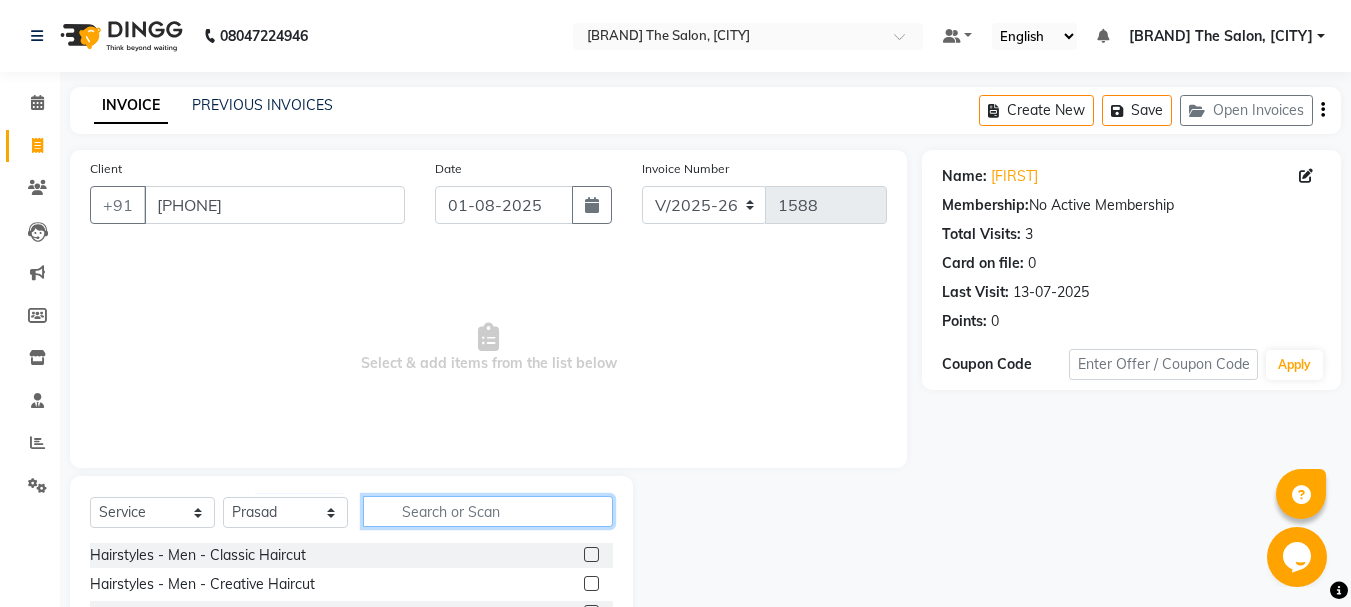 click 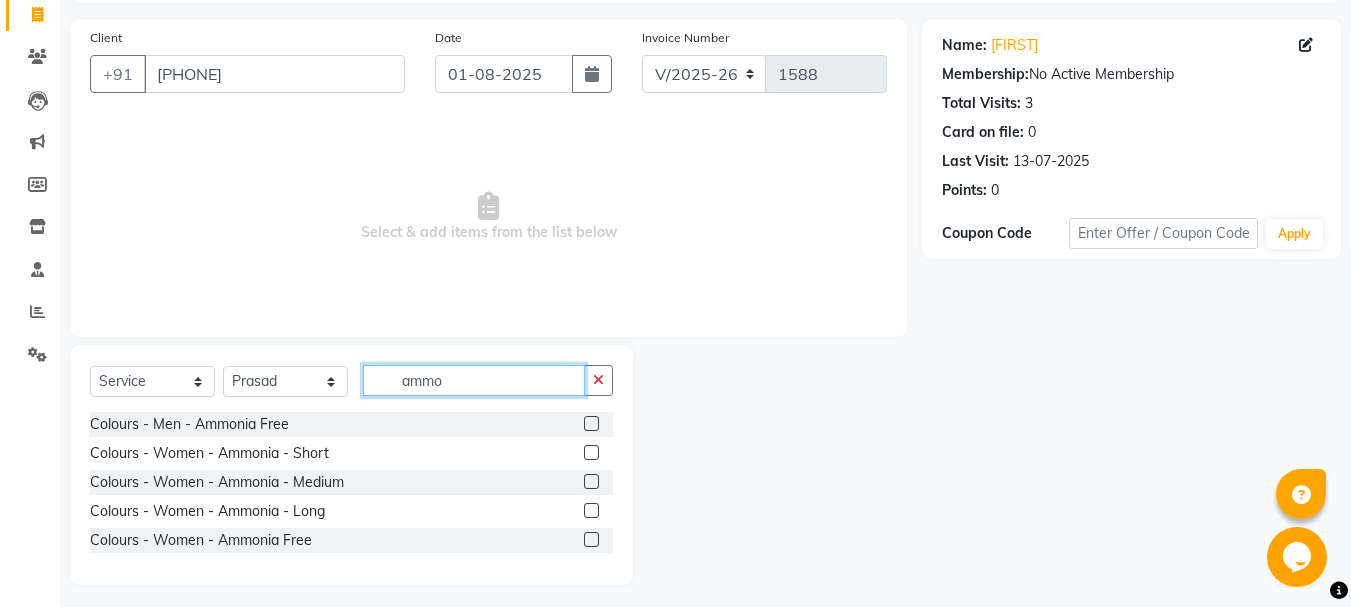 scroll, scrollTop: 139, scrollLeft: 0, axis: vertical 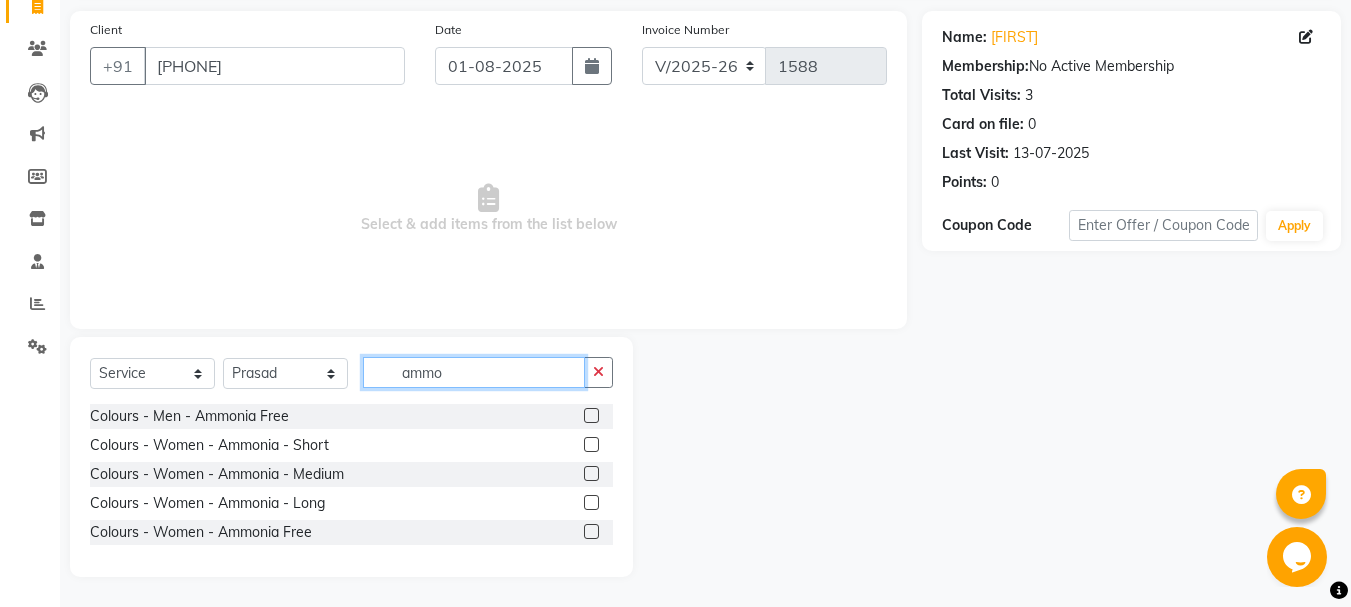 type on "ammo" 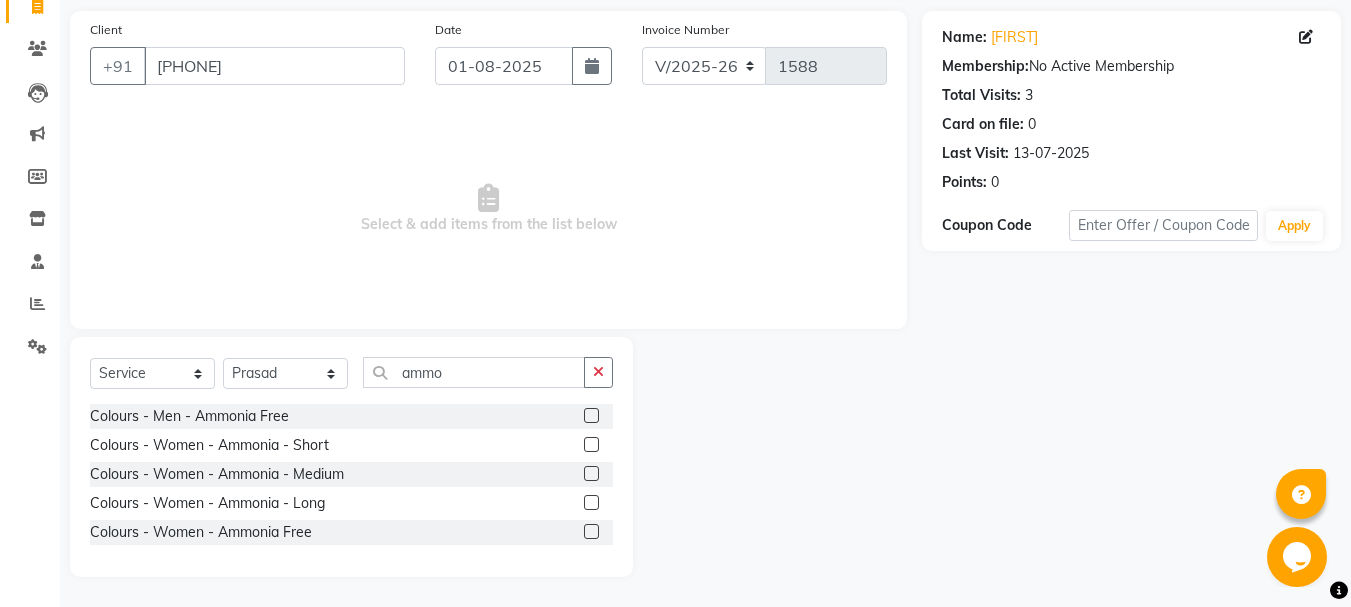 click 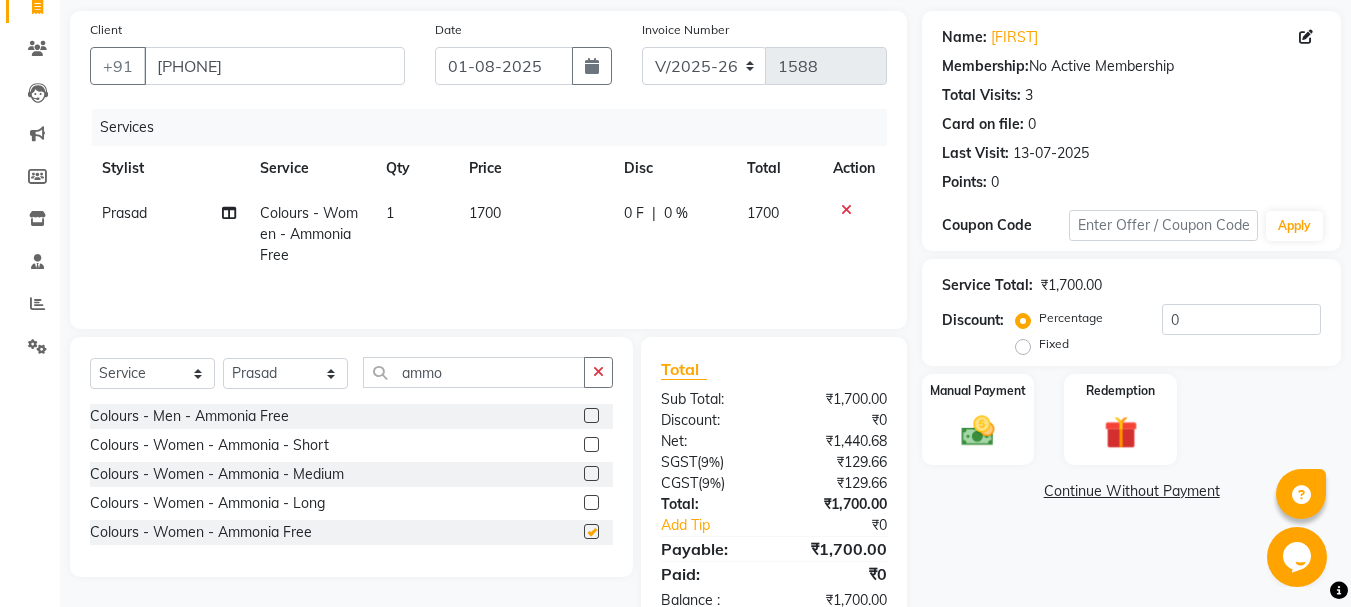 checkbox on "false" 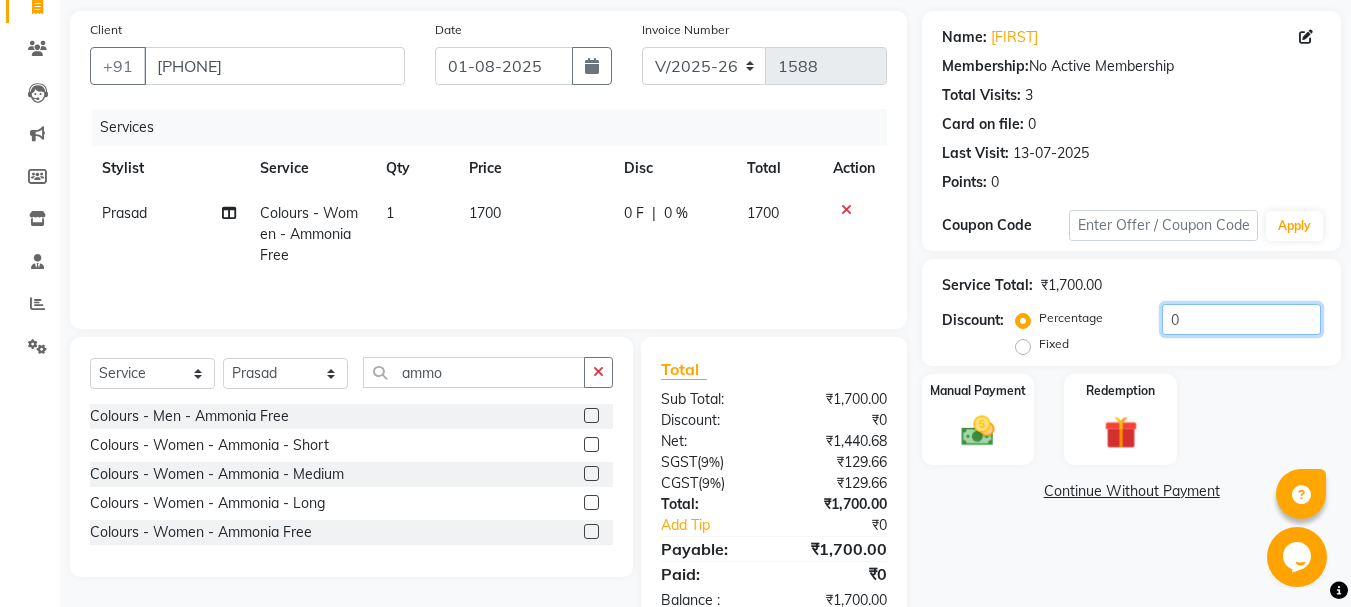 click on "0" 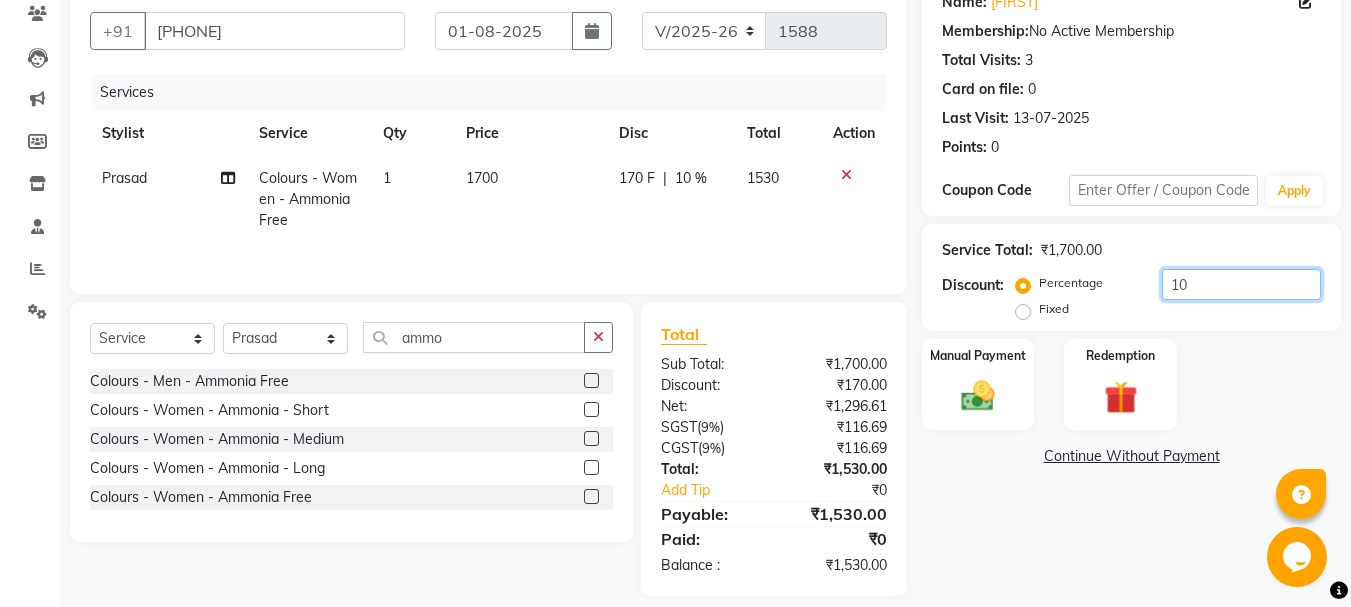 scroll, scrollTop: 193, scrollLeft: 0, axis: vertical 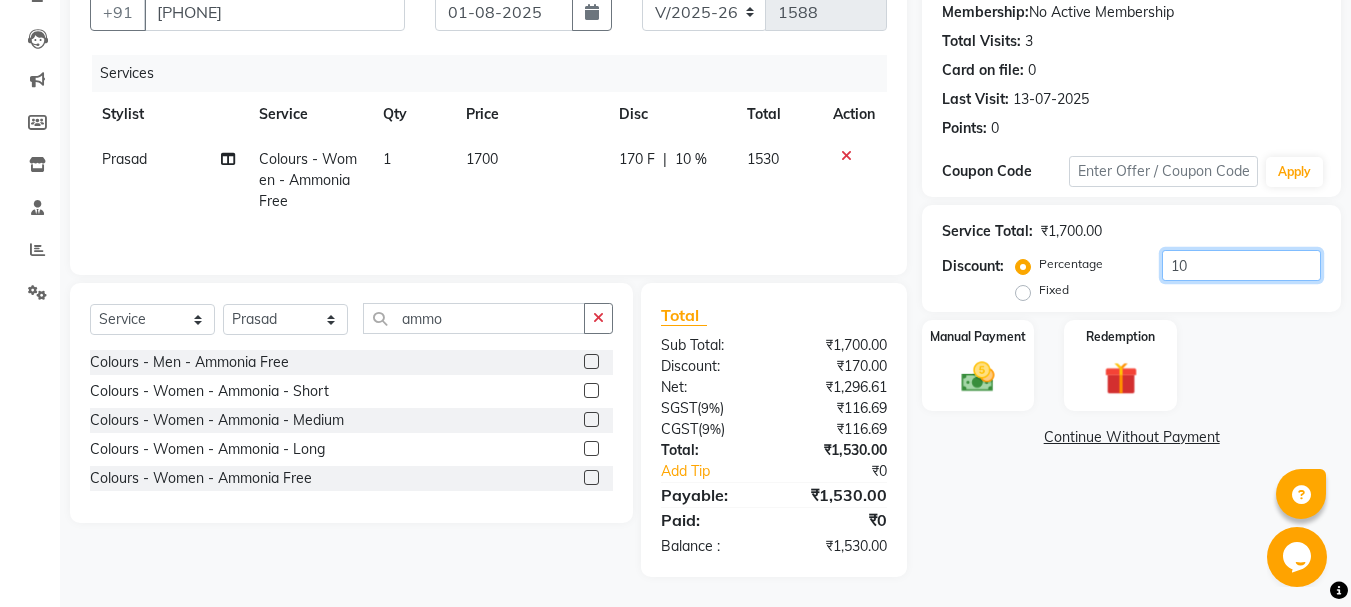 type on "10" 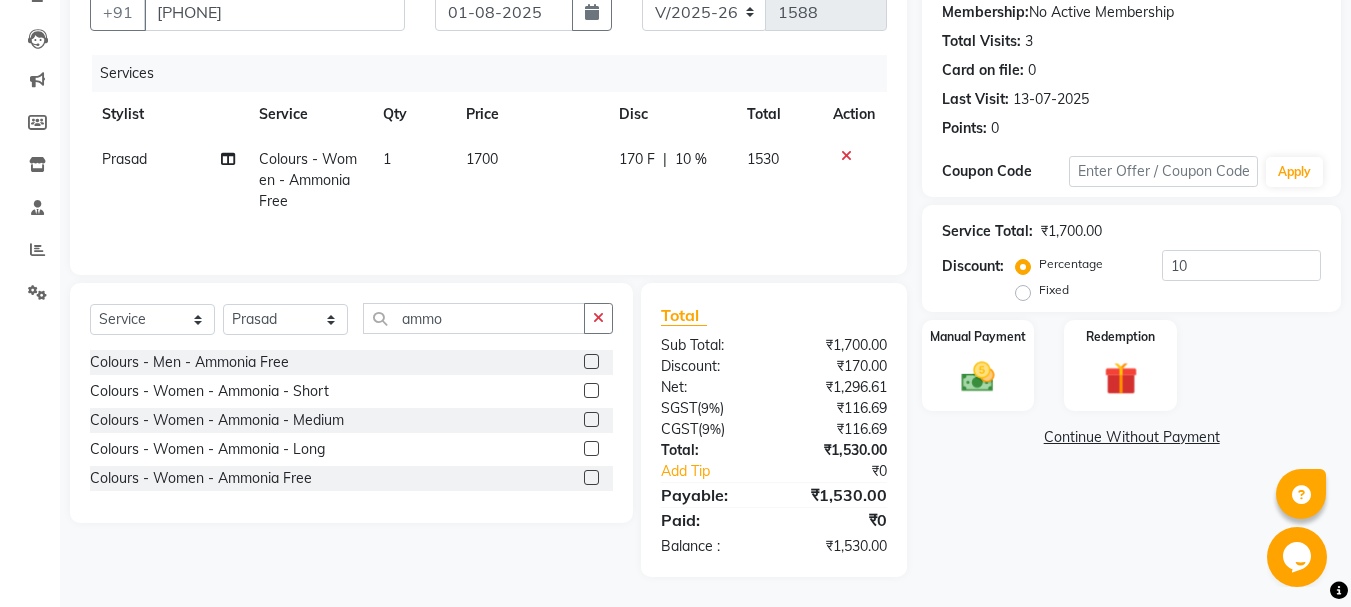 click on "Manual Payment Redemption" 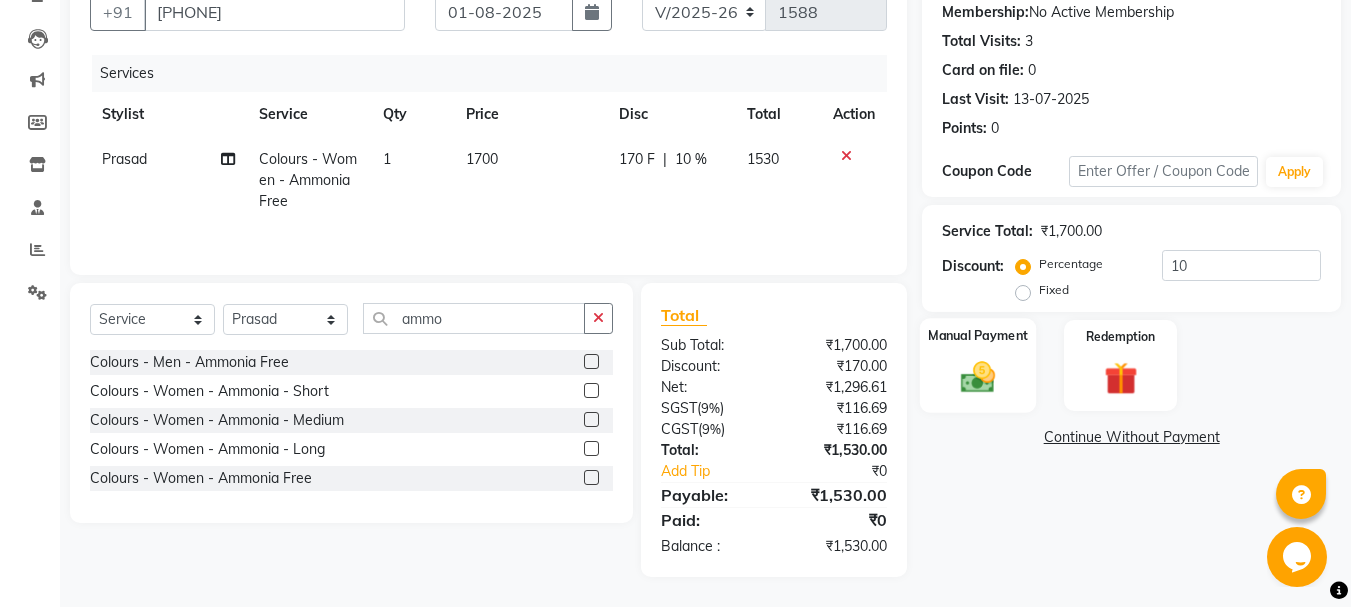 click on "Manual Payment" 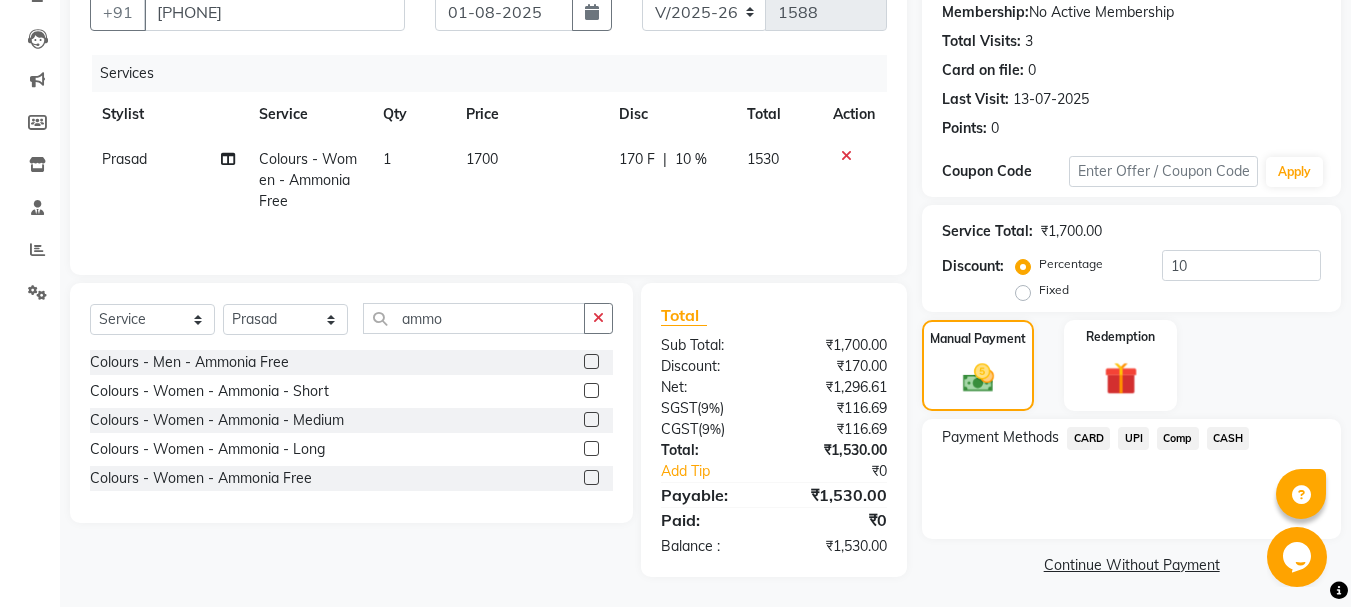 click on "UPI" 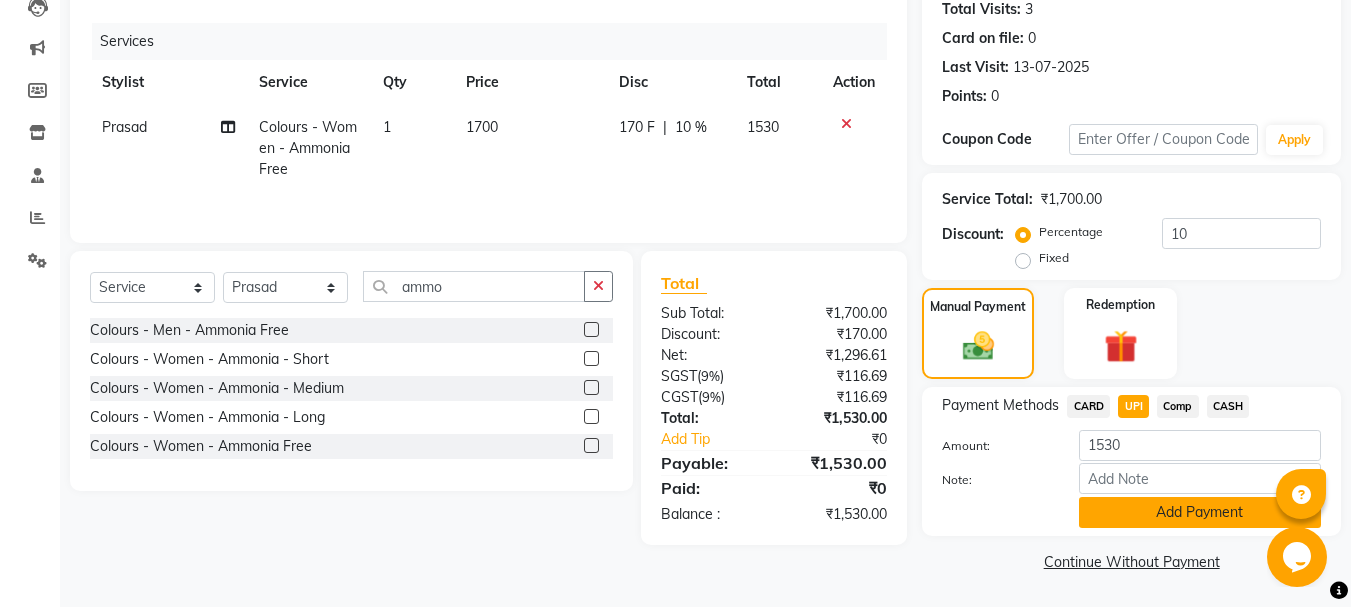click on "Add Payment" 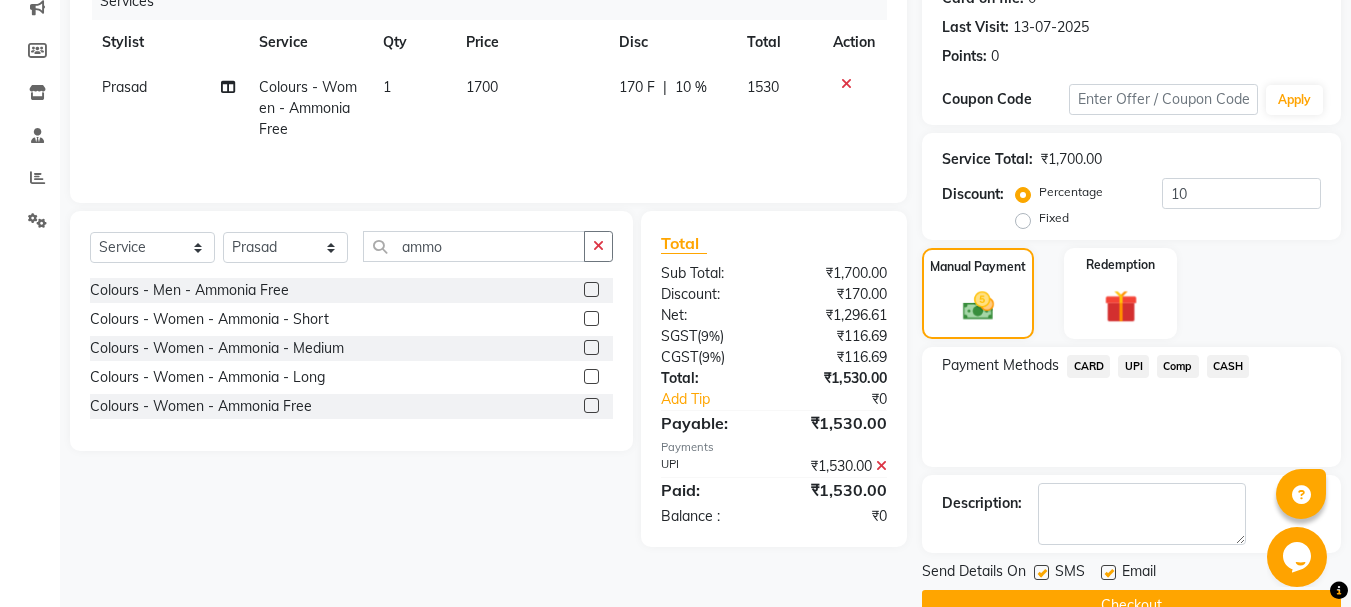 scroll, scrollTop: 309, scrollLeft: 0, axis: vertical 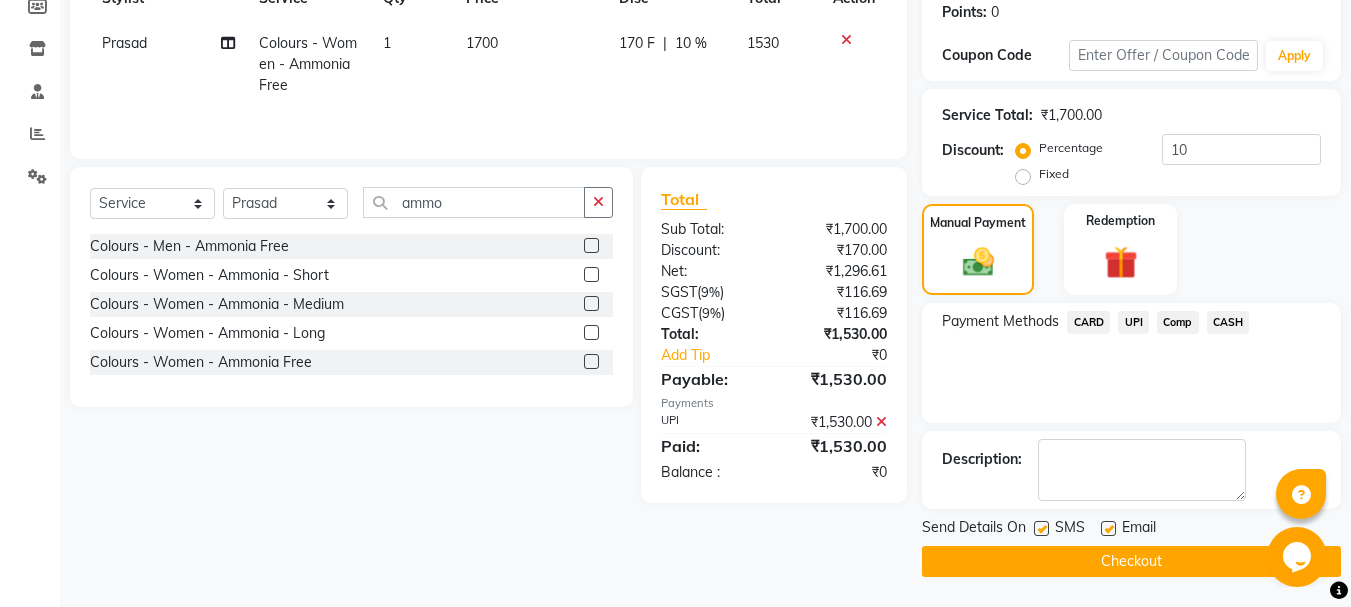 click on "Checkout" 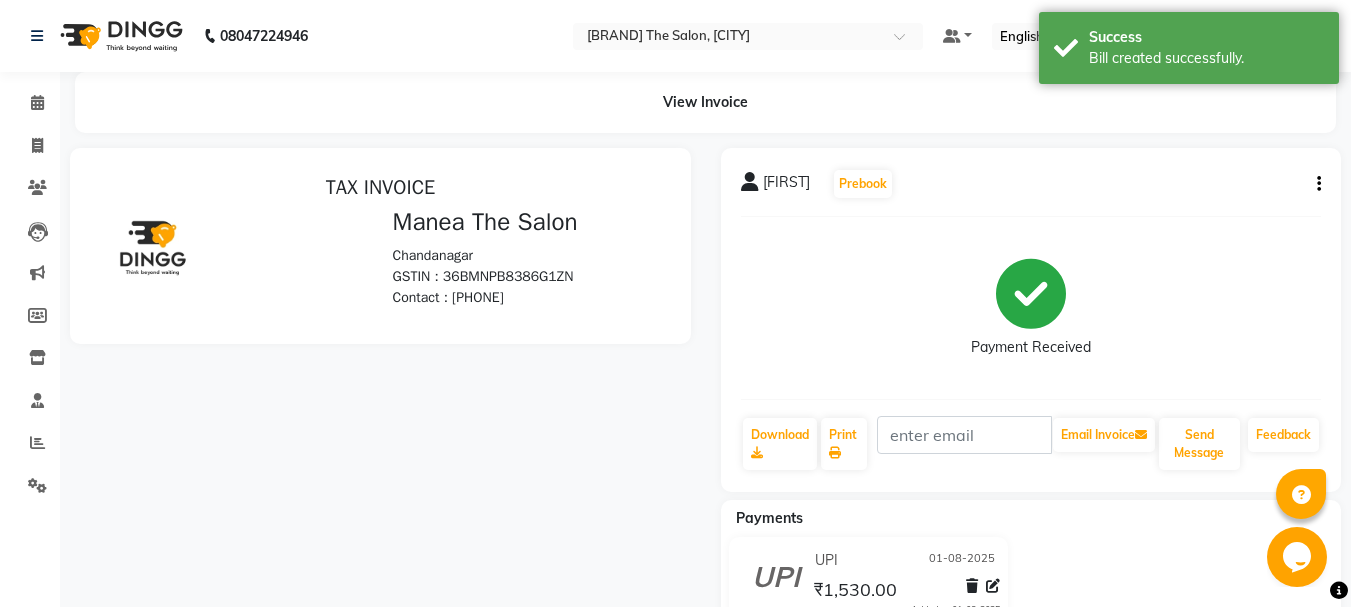 scroll, scrollTop: 0, scrollLeft: 0, axis: both 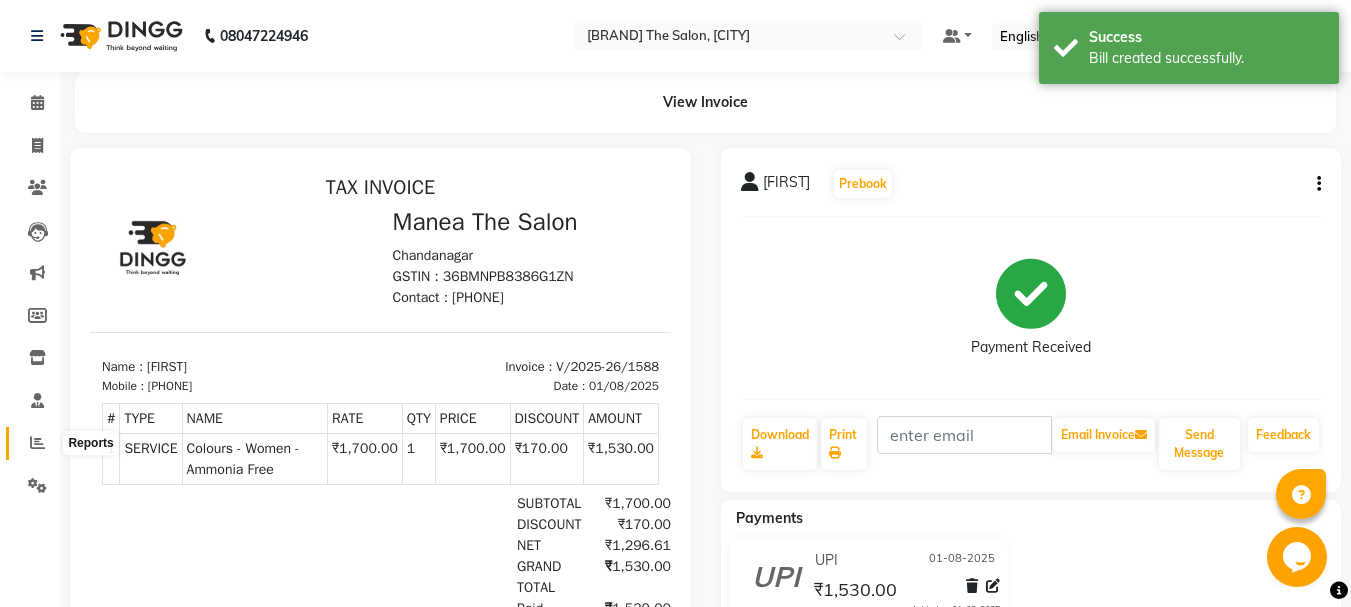 click 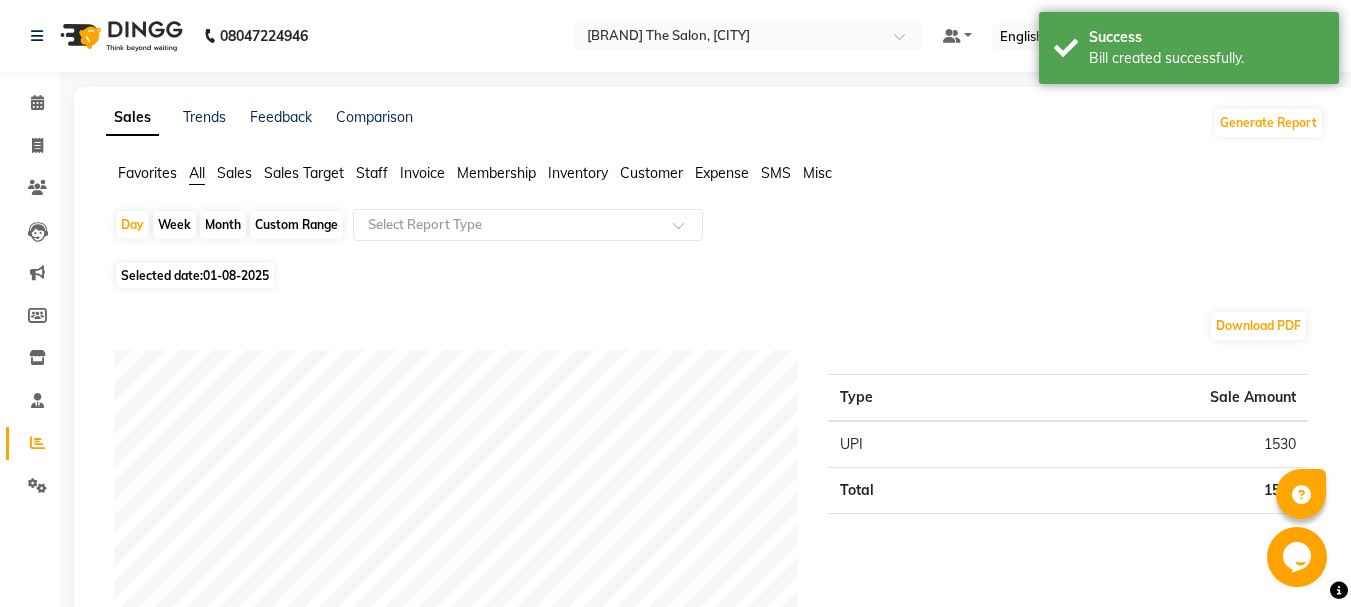 click on "Month" 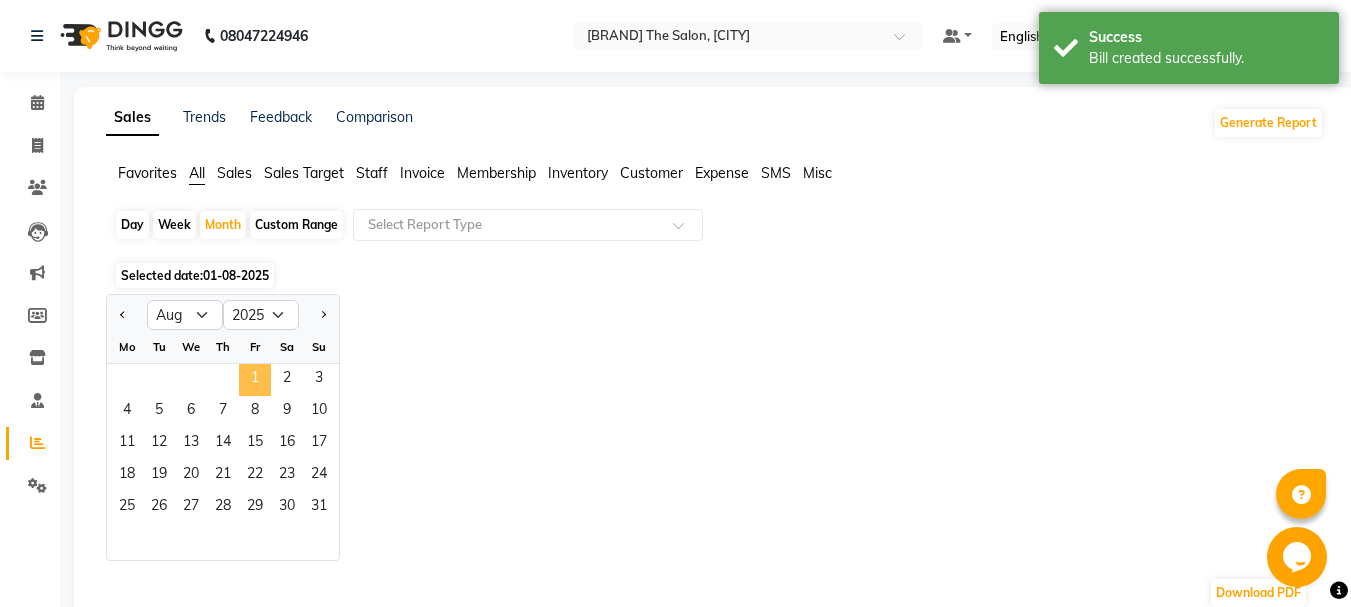 click on "1" 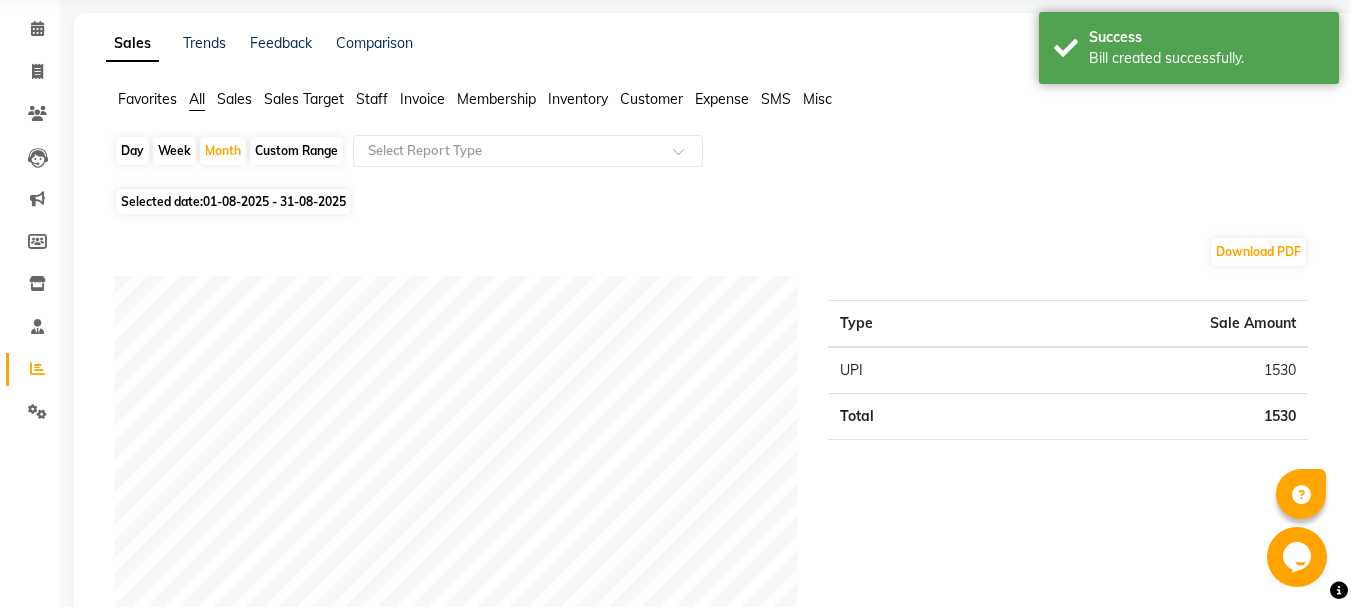scroll, scrollTop: 0, scrollLeft: 0, axis: both 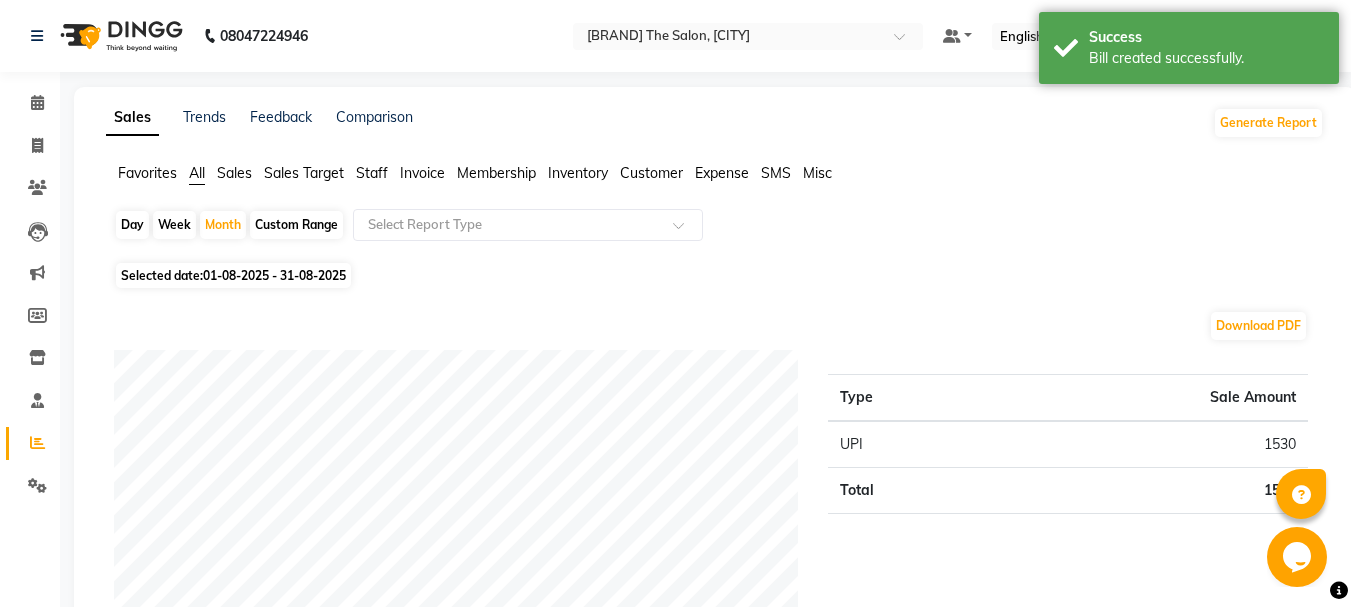 click on "Day" 